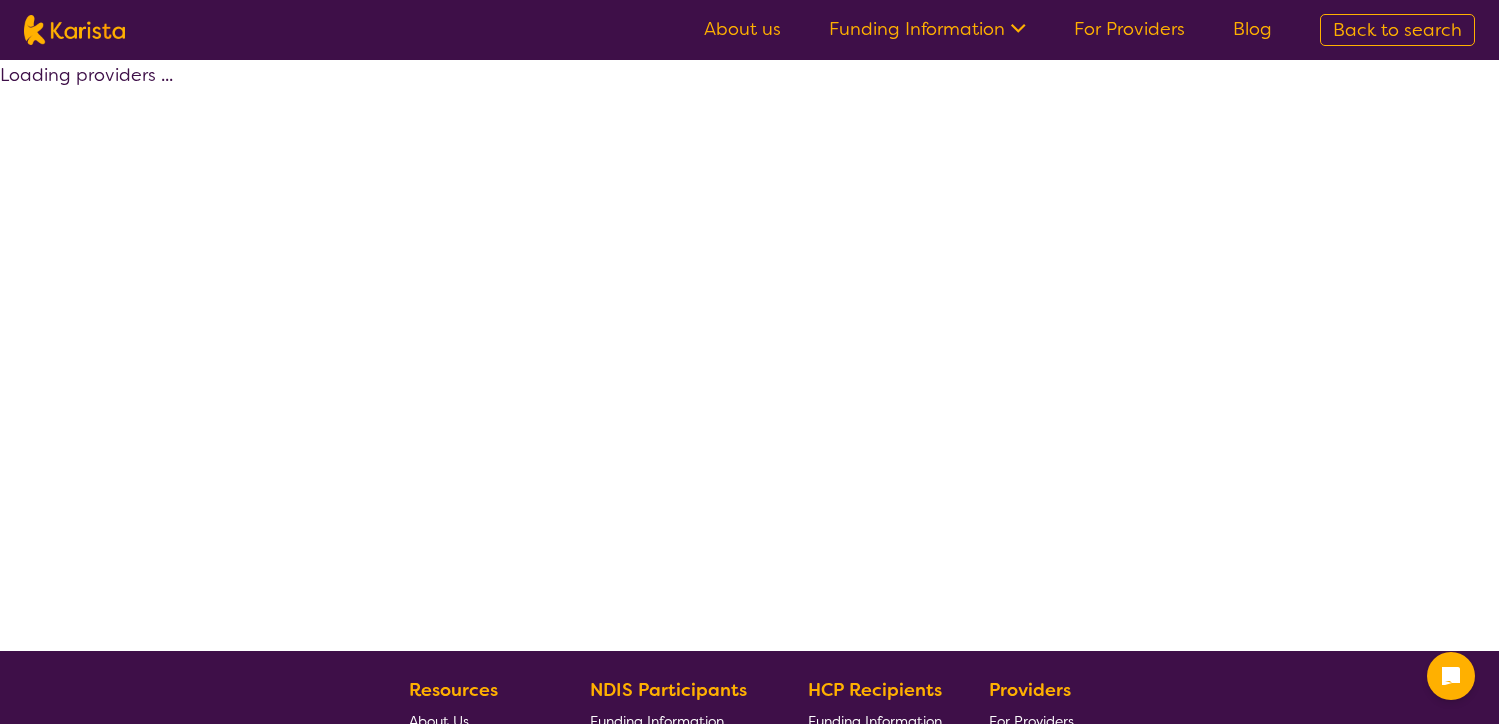 scroll, scrollTop: 0, scrollLeft: 0, axis: both 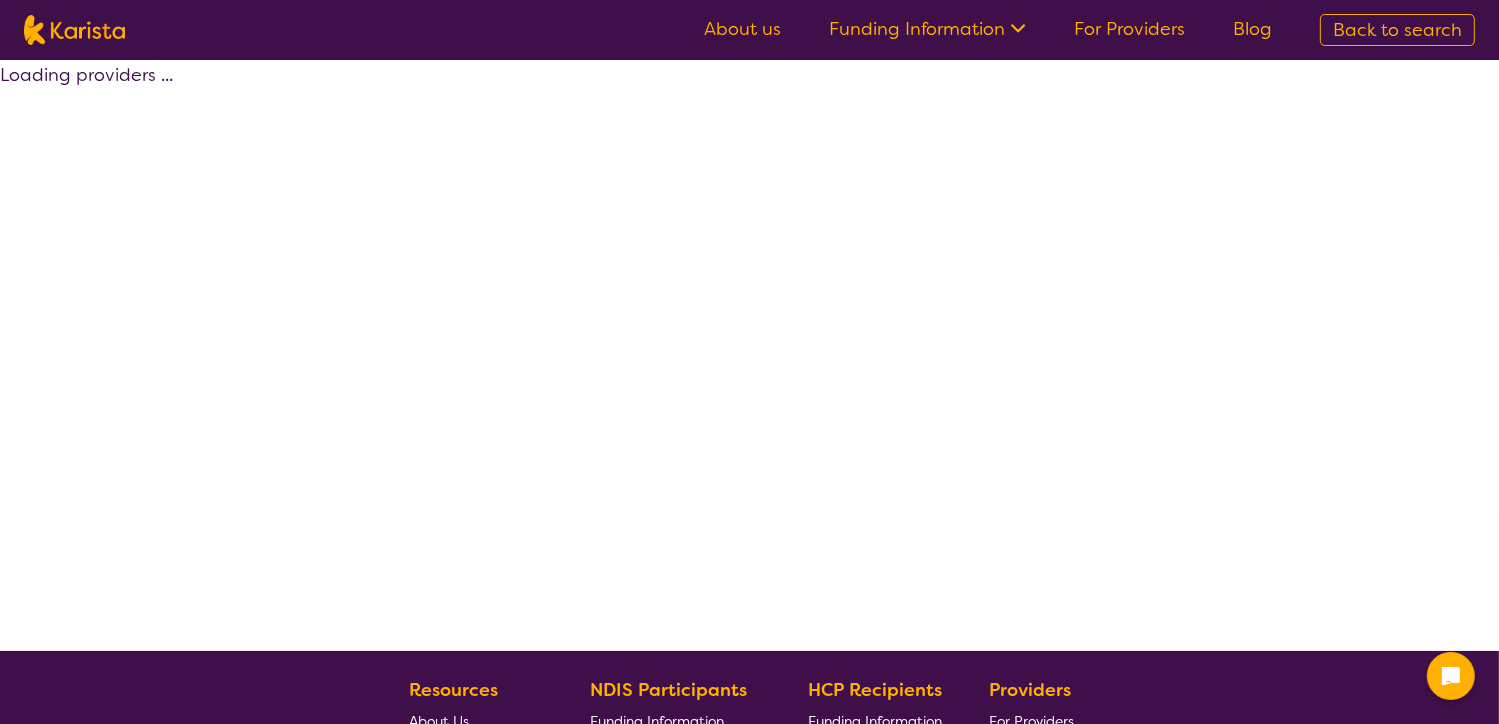 select on "by_score" 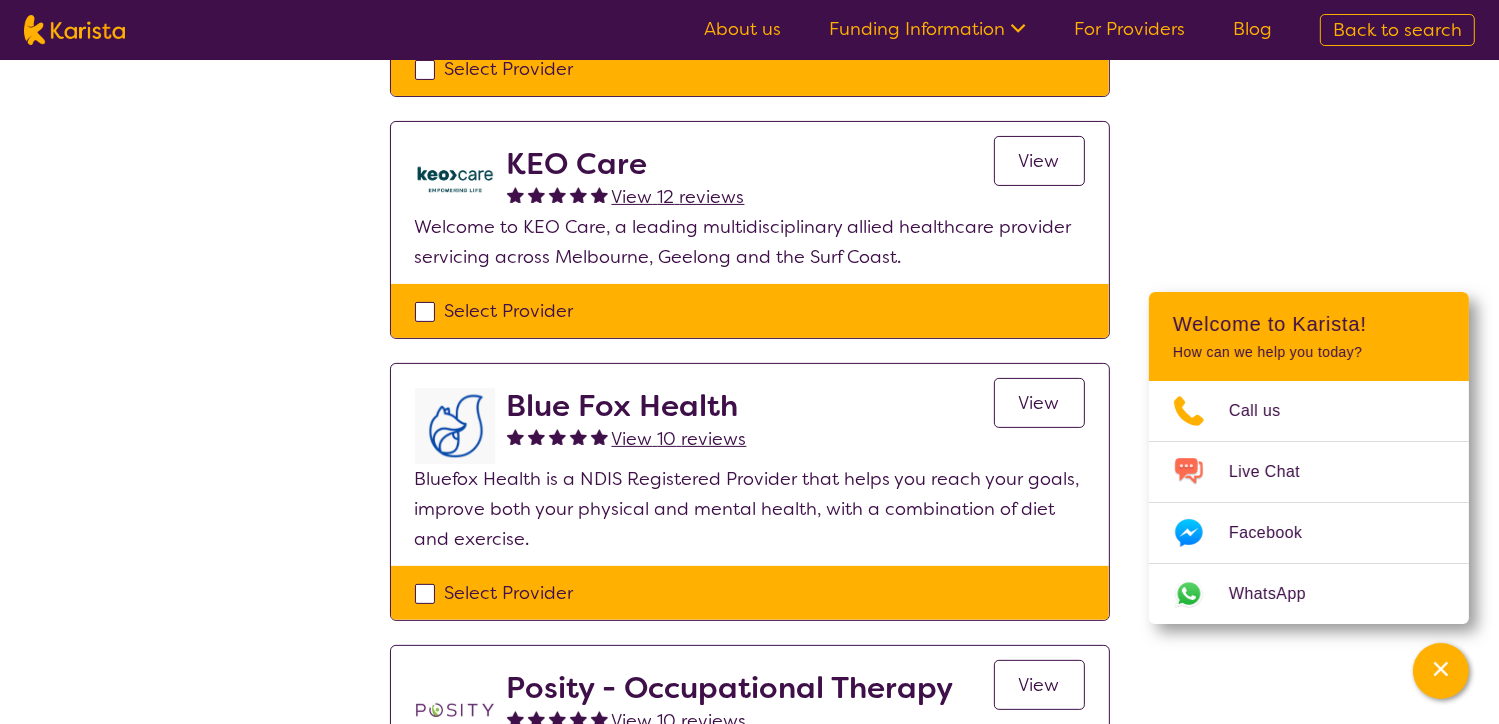 scroll, scrollTop: 0, scrollLeft: 0, axis: both 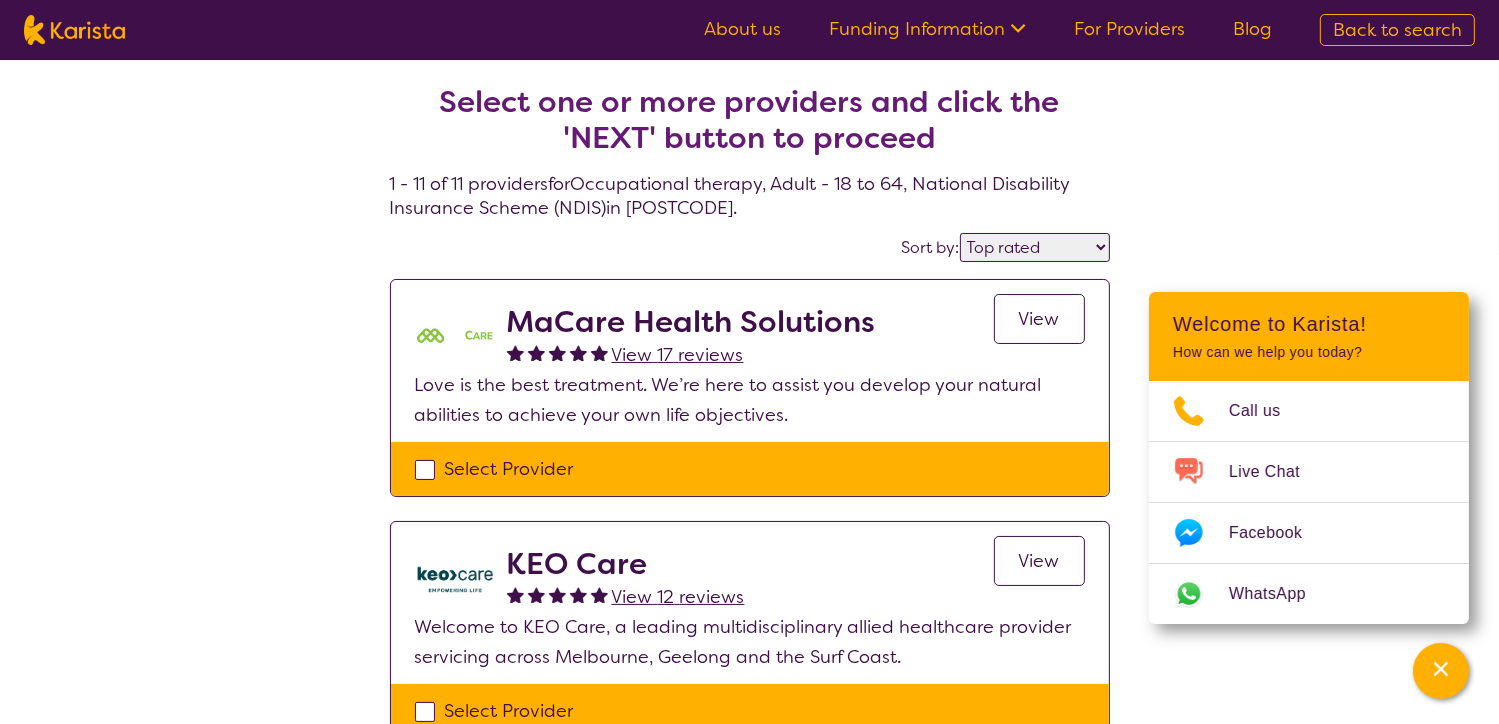 click on "Select one or more providers and click the 'NEXT' button to proceed 1 - 11 of 11 providers  for  Occupational therapy , Adult - 18 to 64 , National Disability Insurance Scheme (NDIS)  in  Doncaster (3148) ." at bounding box center [750, 128] 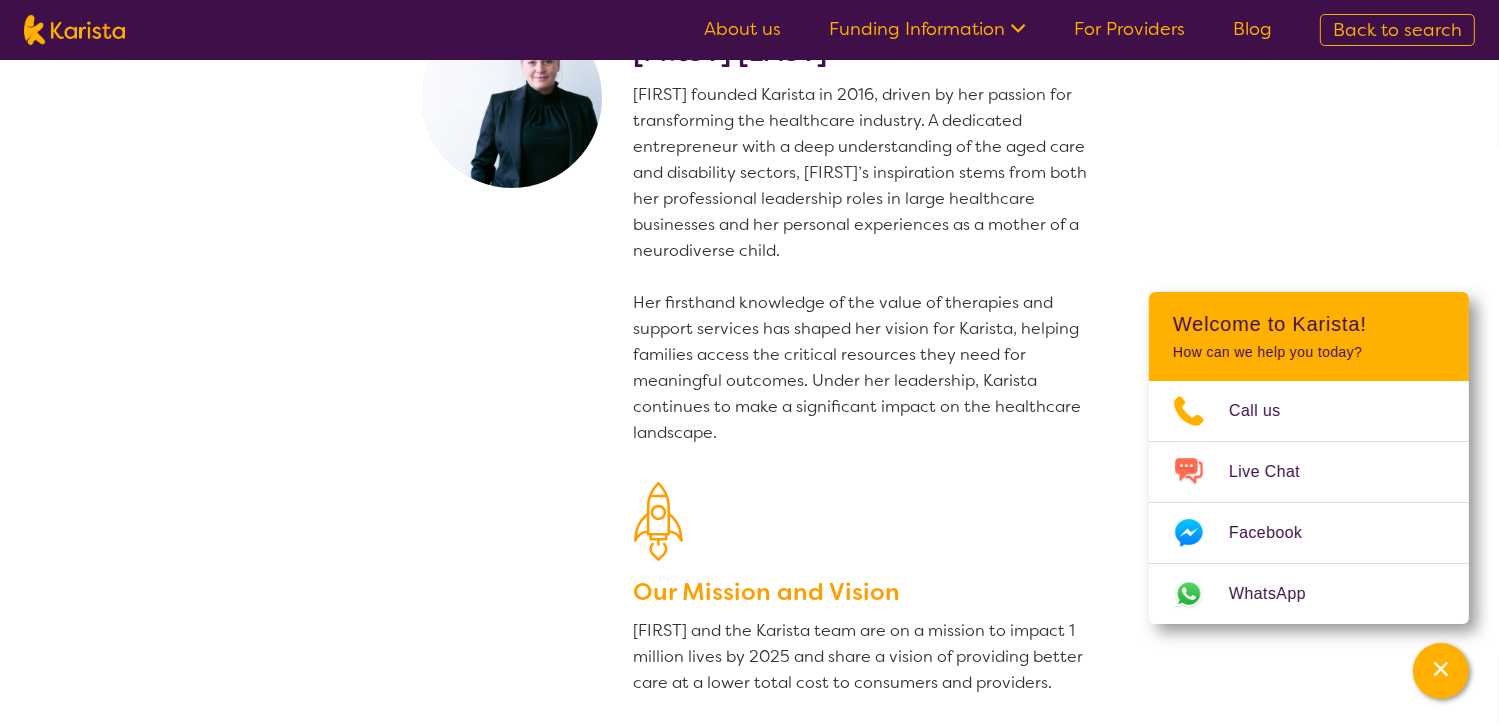 scroll, scrollTop: 0, scrollLeft: 0, axis: both 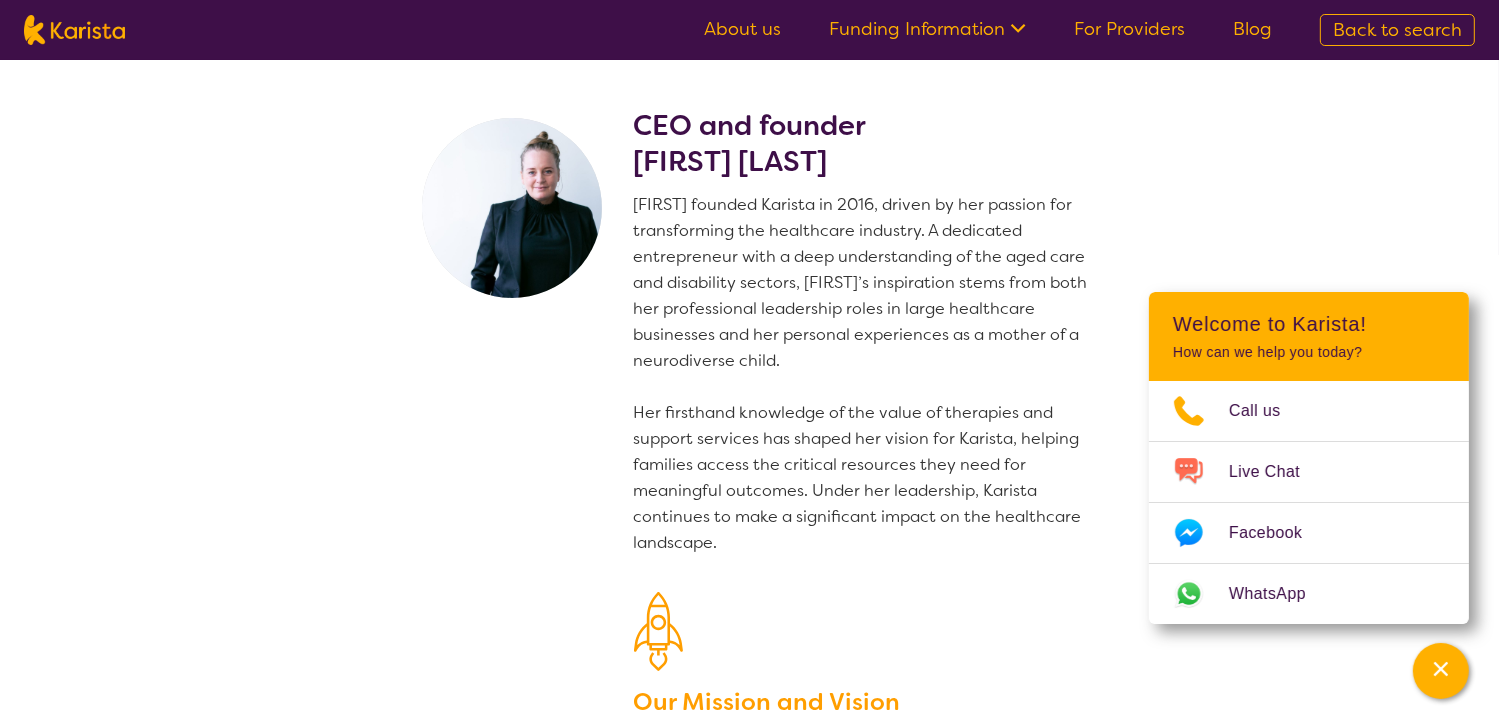 click on "For Providers" at bounding box center [1129, 29] 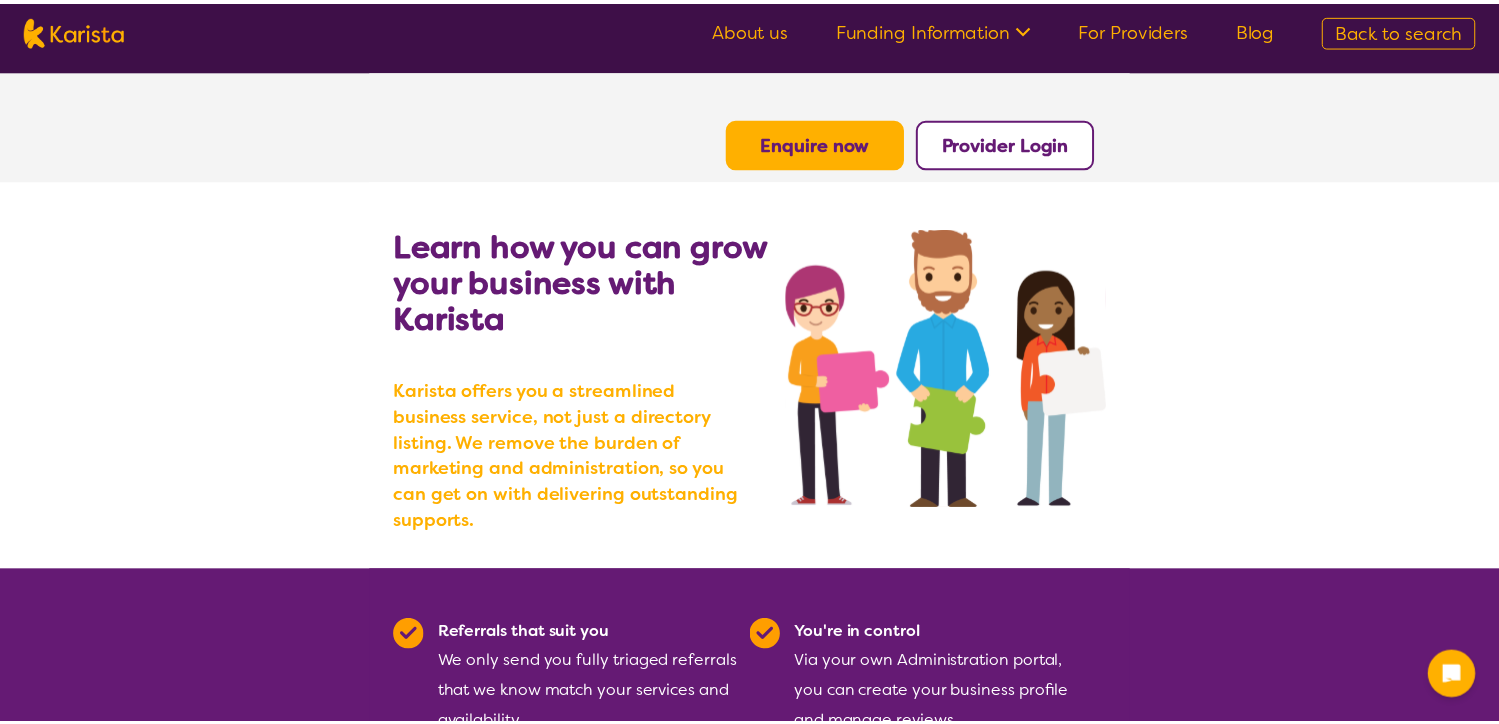scroll, scrollTop: 0, scrollLeft: 0, axis: both 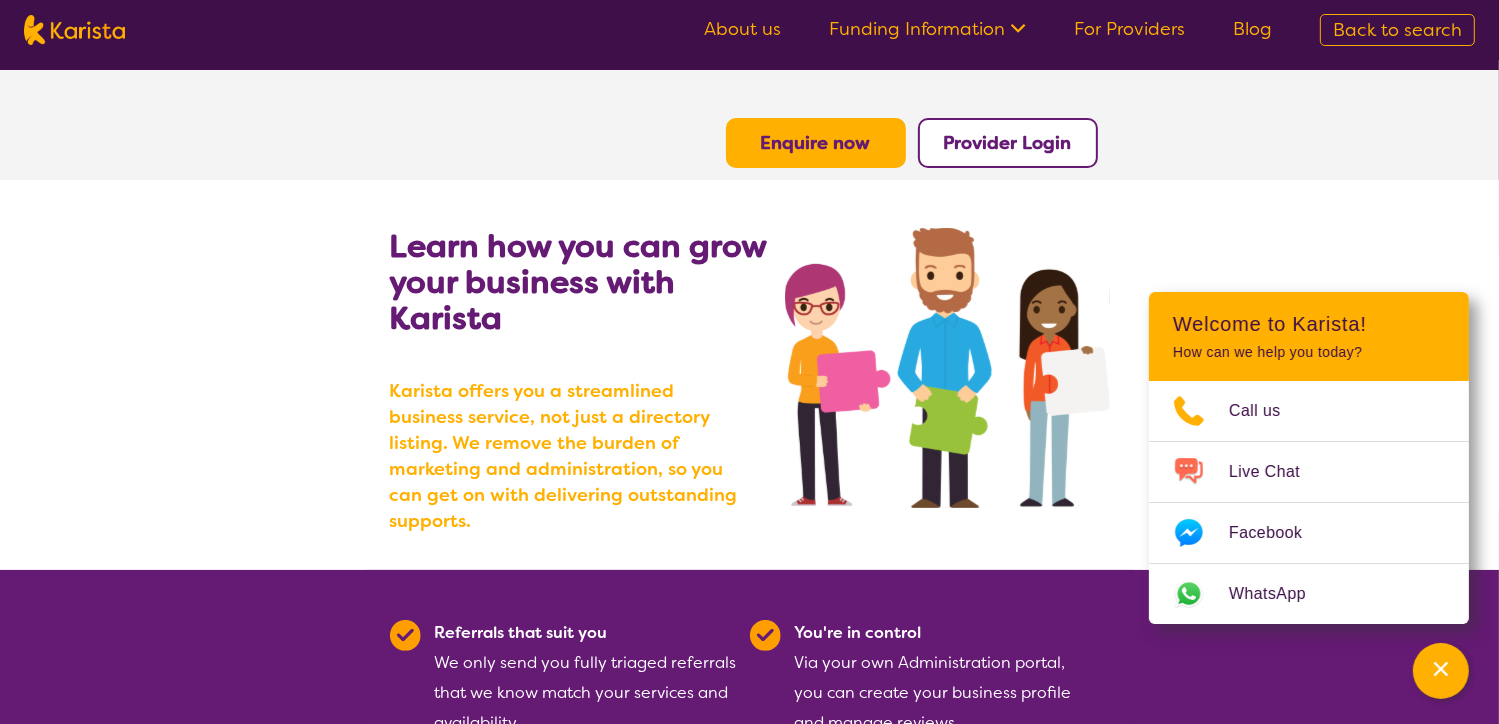 click on "Funding Information" at bounding box center [927, 29] 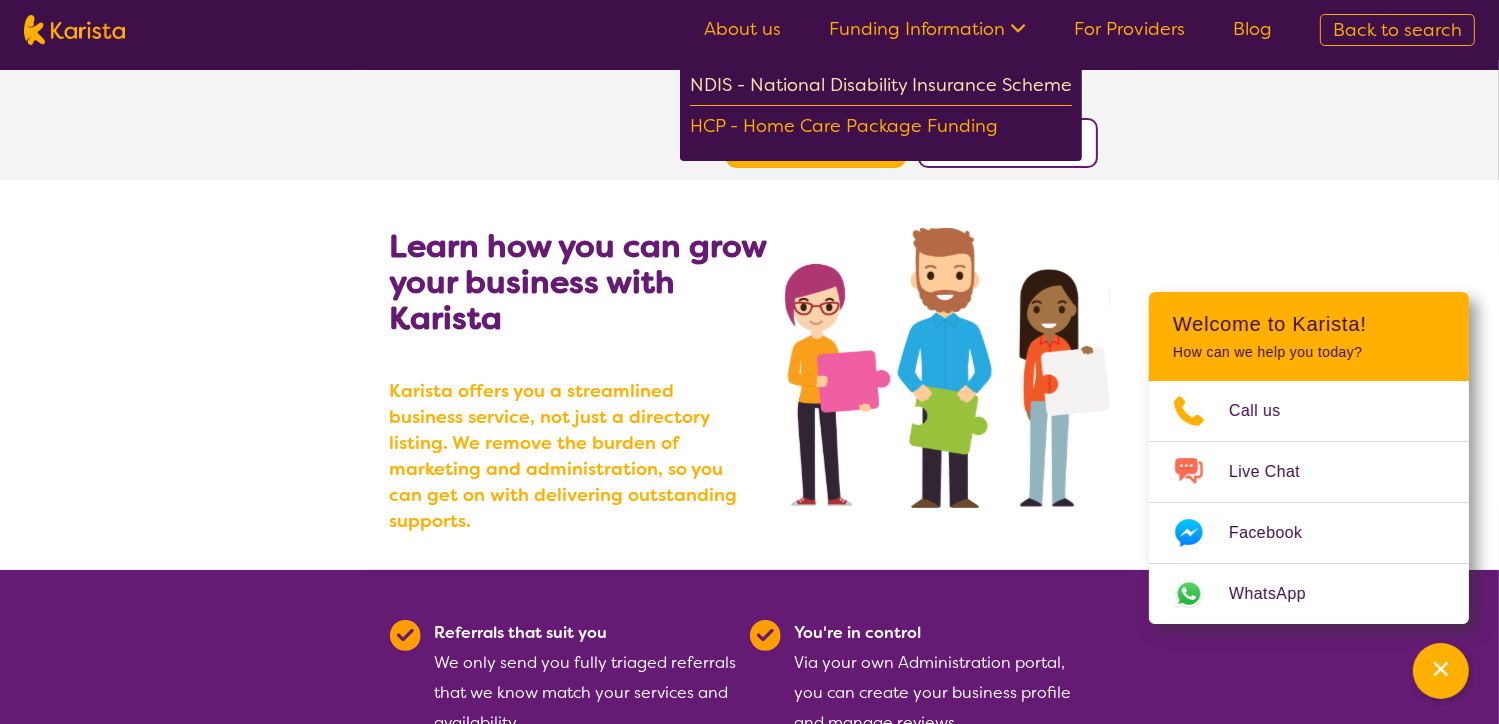 click on "NDIS - National Disability Insurance Scheme" at bounding box center (881, 88) 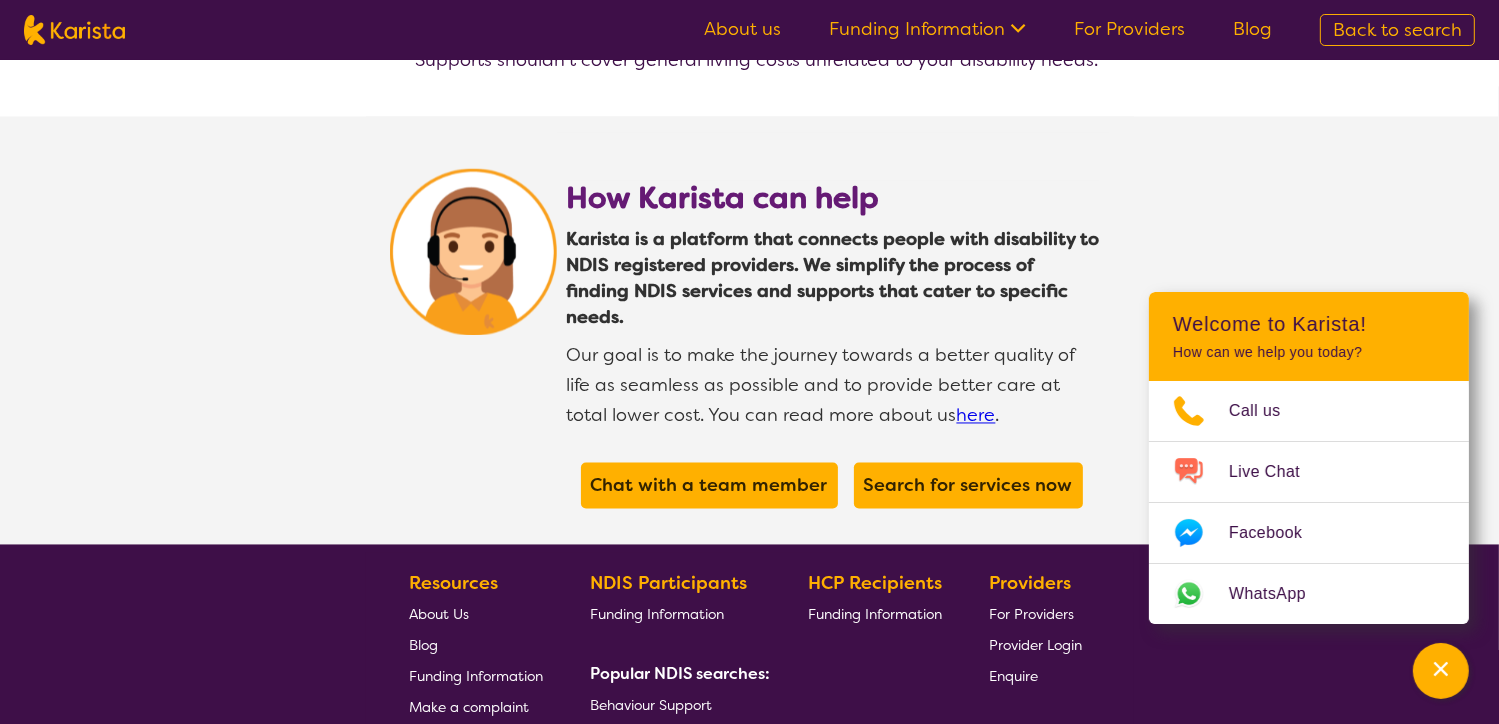 scroll, scrollTop: 3600, scrollLeft: 0, axis: vertical 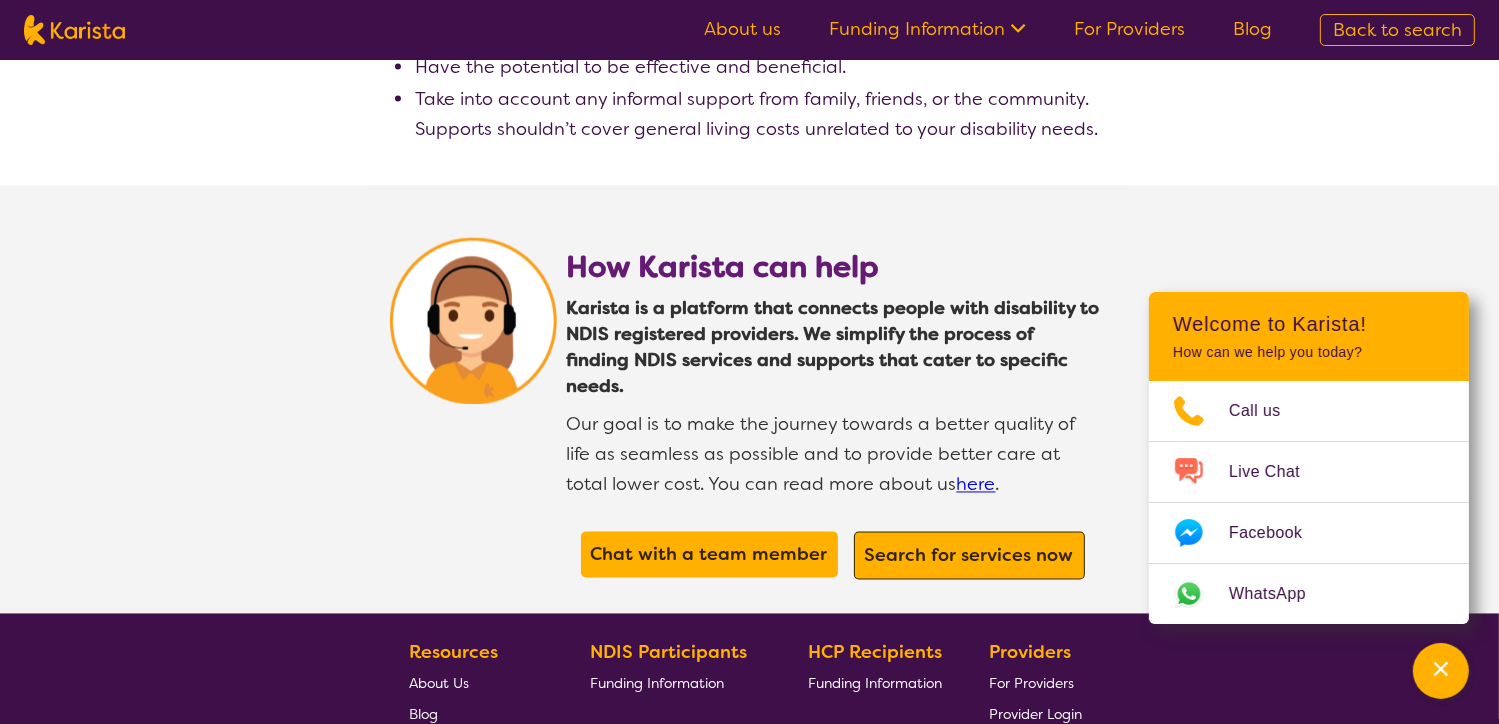 click on "Search for services now" at bounding box center (969, 556) 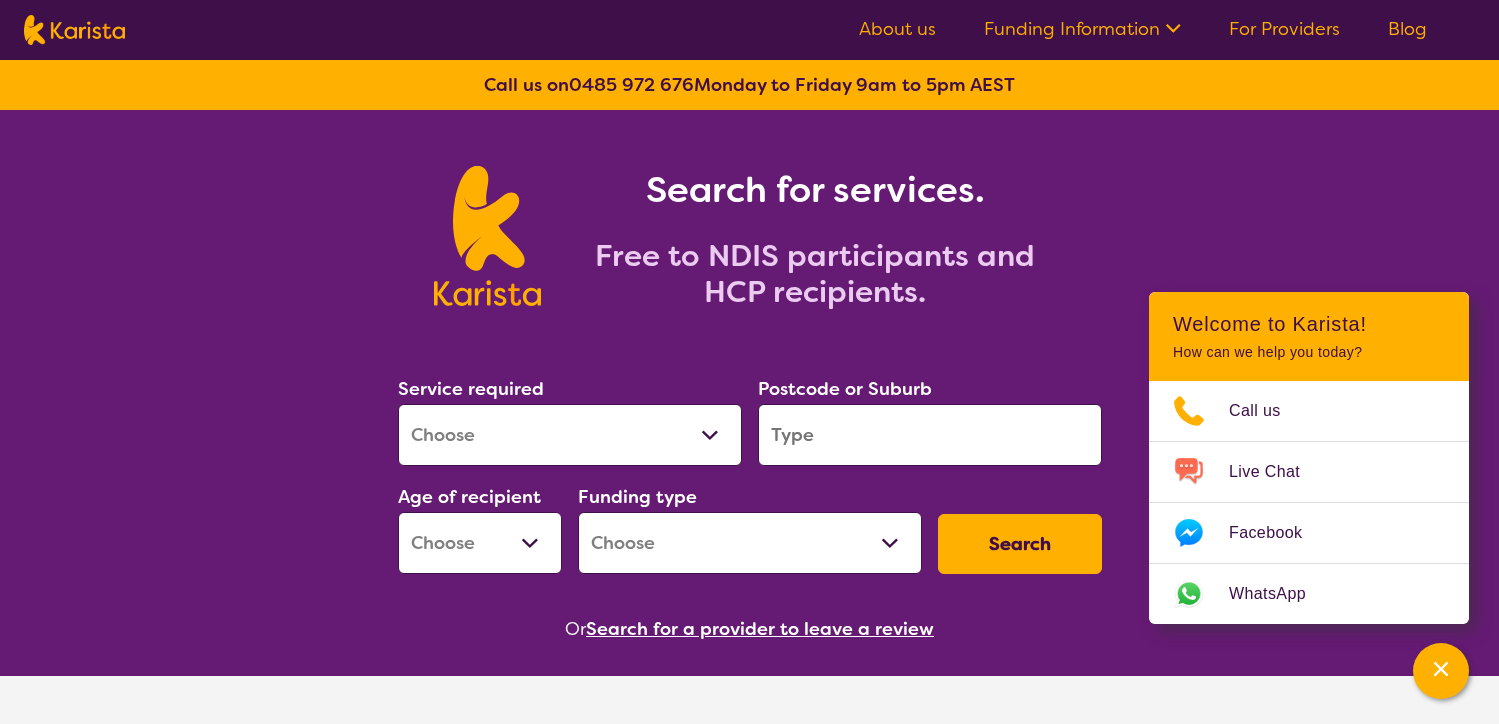 scroll, scrollTop: 0, scrollLeft: 0, axis: both 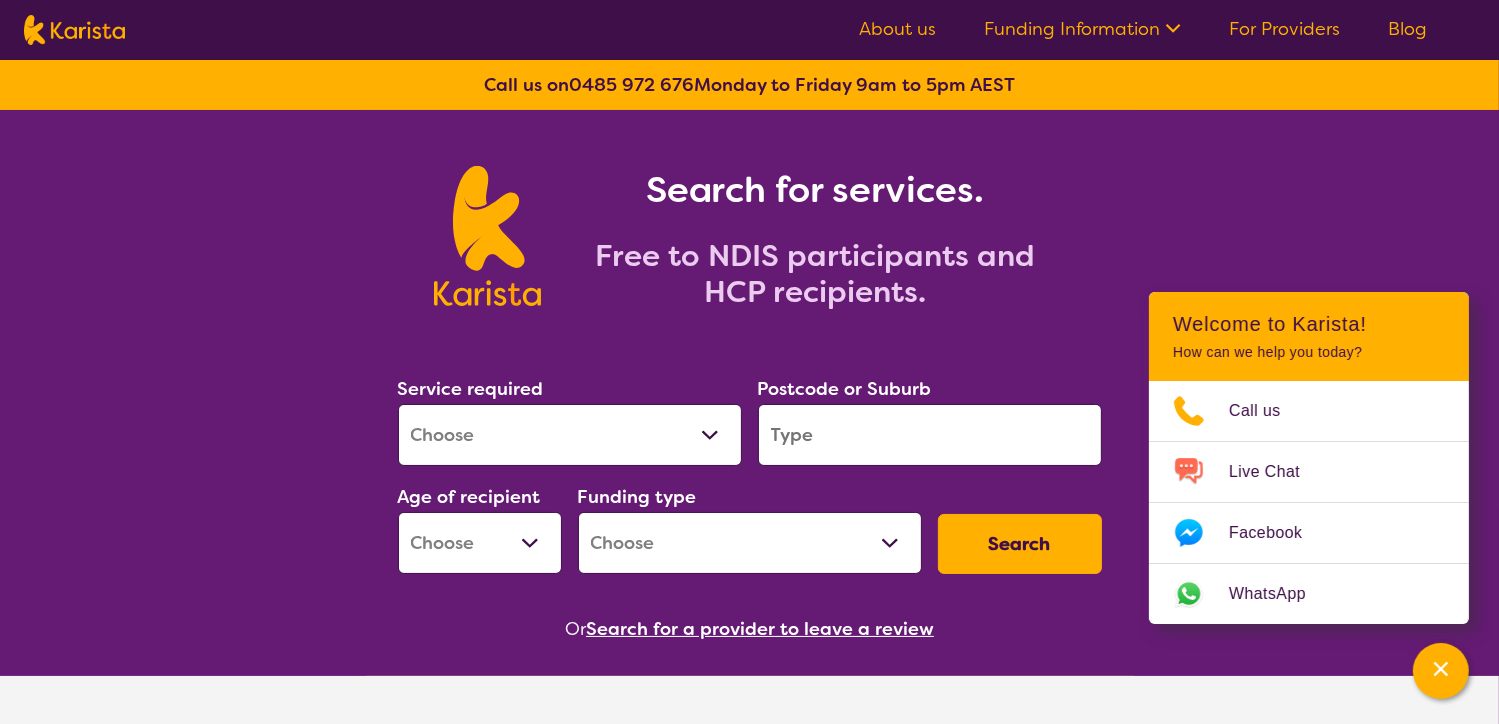 click on "Allied Health Assistant Assessment (ADHD or Autism) Behaviour support Counselling Dietitian Domestic and home help Employment Support Exercise physiology Home Care Package Provider Key Worker NDIS Plan management NDIS Support Coordination Nursing services Occupational therapy Personal care Physiotherapy Podiatry Psychology Psychosocial Recovery Coach Respite Speech therapy Support worker Supported accommodation" at bounding box center (570, 435) 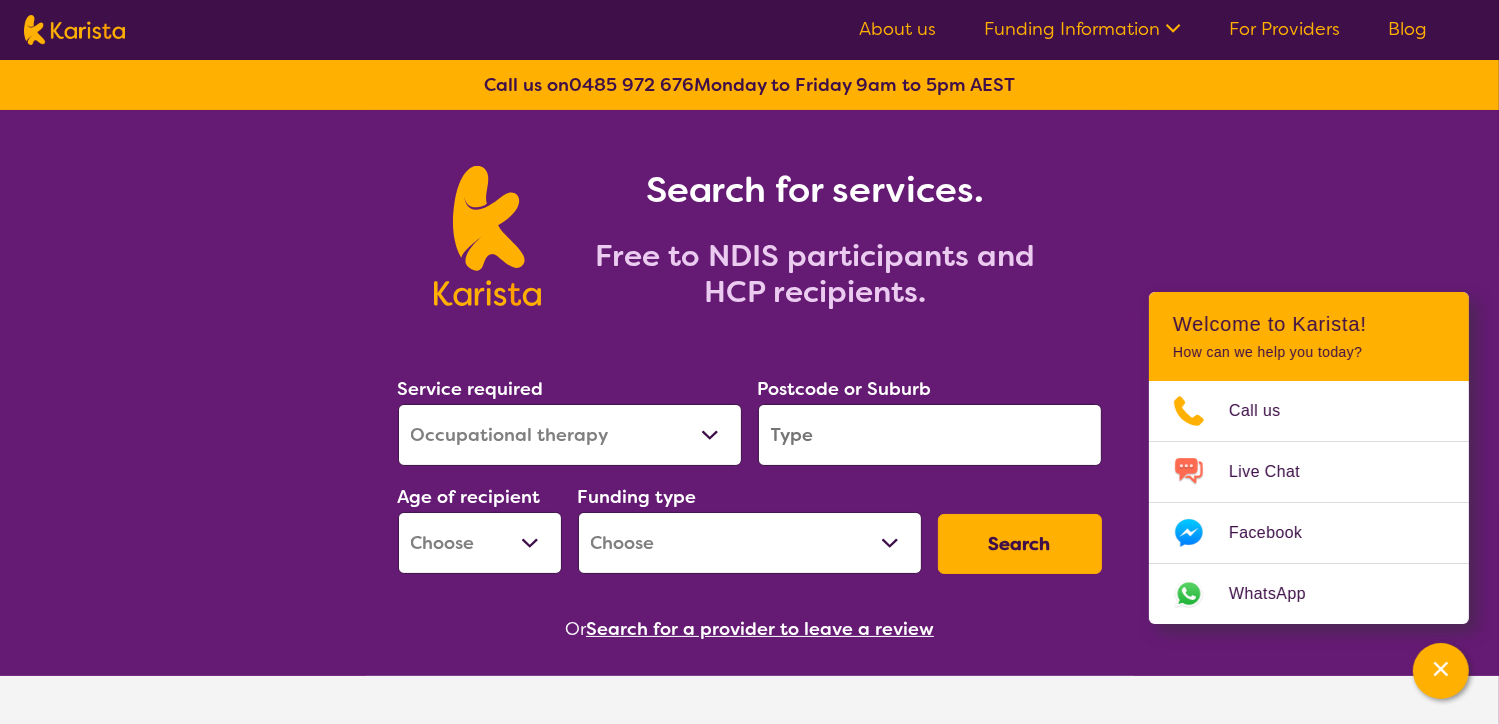 click on "Allied Health Assistant Assessment (ADHD or Autism) Behaviour support Counselling Dietitian Domestic and home help Employment Support Exercise physiology Home Care Package Provider Key Worker NDIS Plan management NDIS Support Coordination Nursing services Occupational therapy Personal care Physiotherapy Podiatry Psychology Psychosocial Recovery Coach Respite Speech therapy Support worker Supported accommodation" at bounding box center [570, 435] 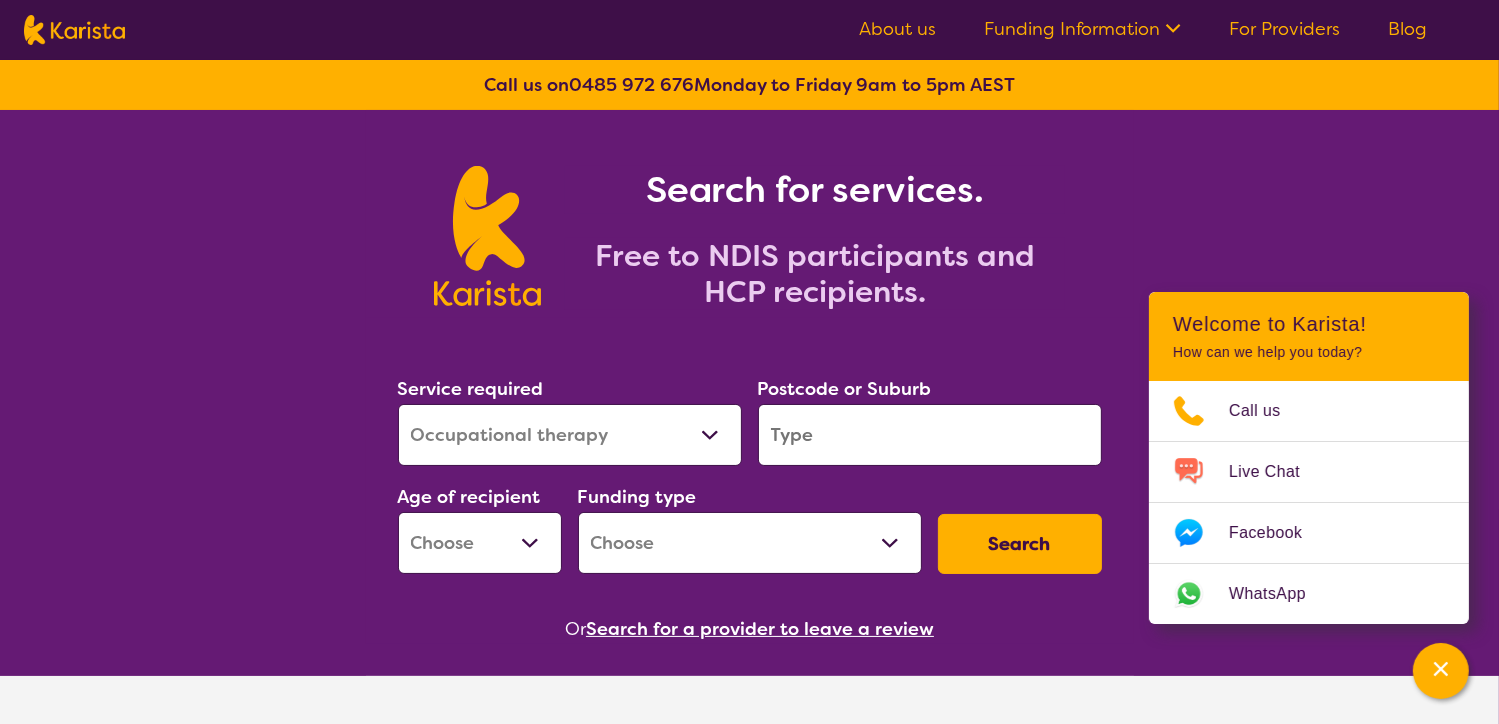 click at bounding box center (930, 435) 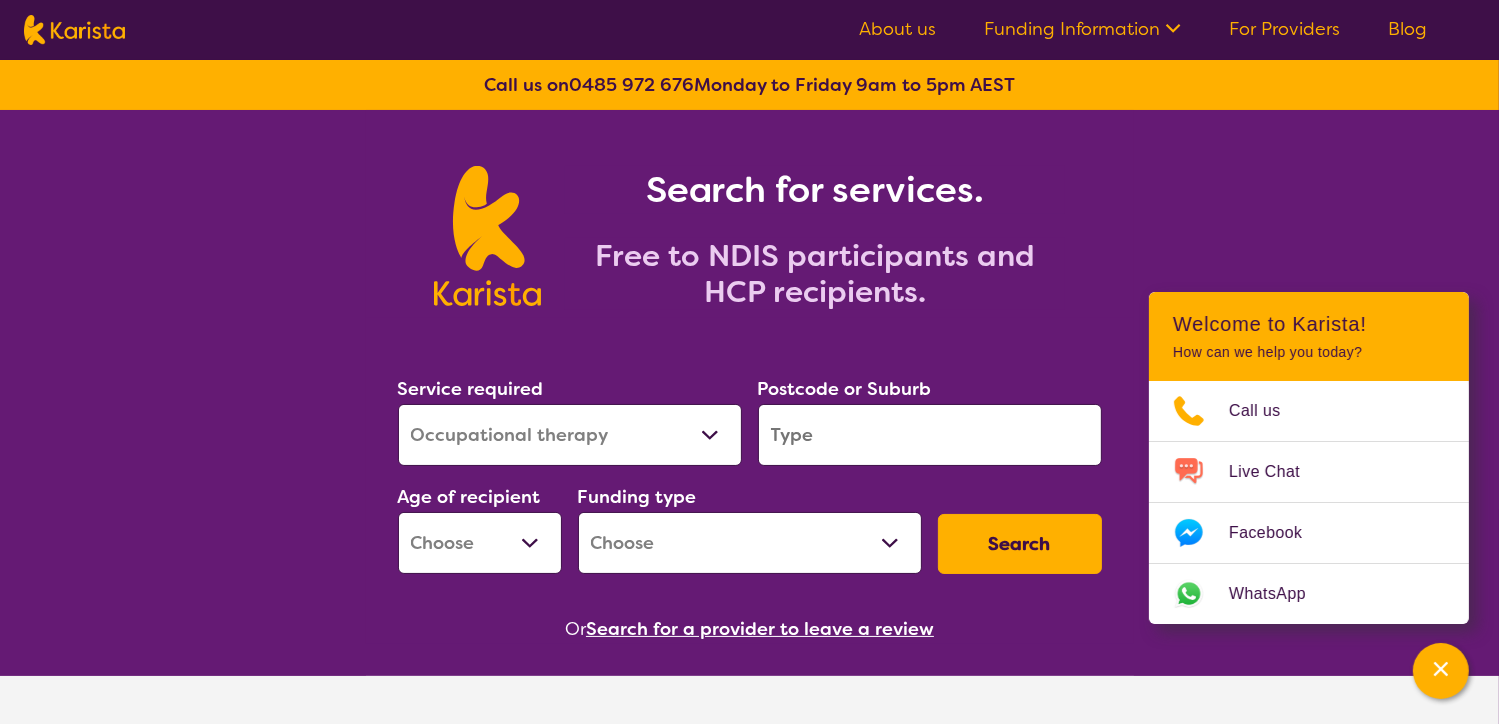 click at bounding box center [930, 435] 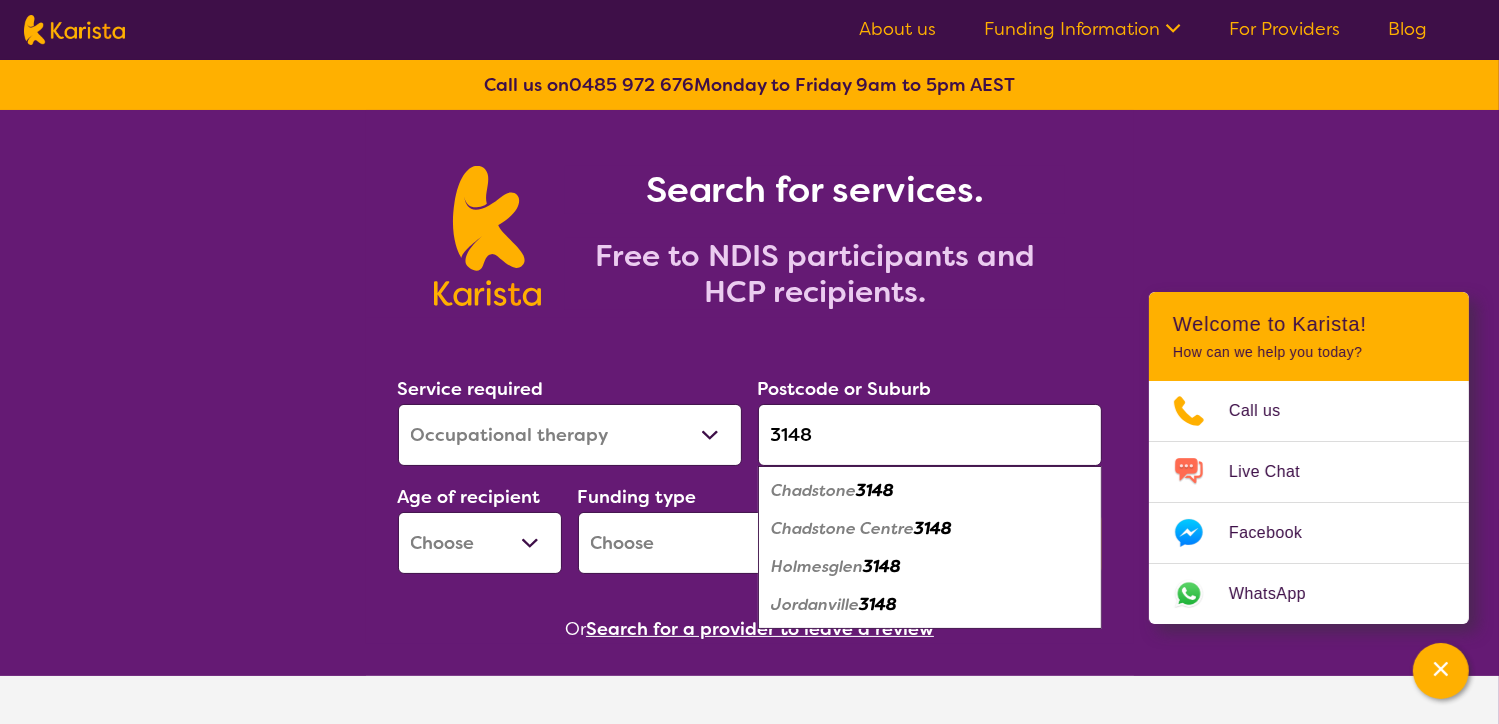 type on "3148" 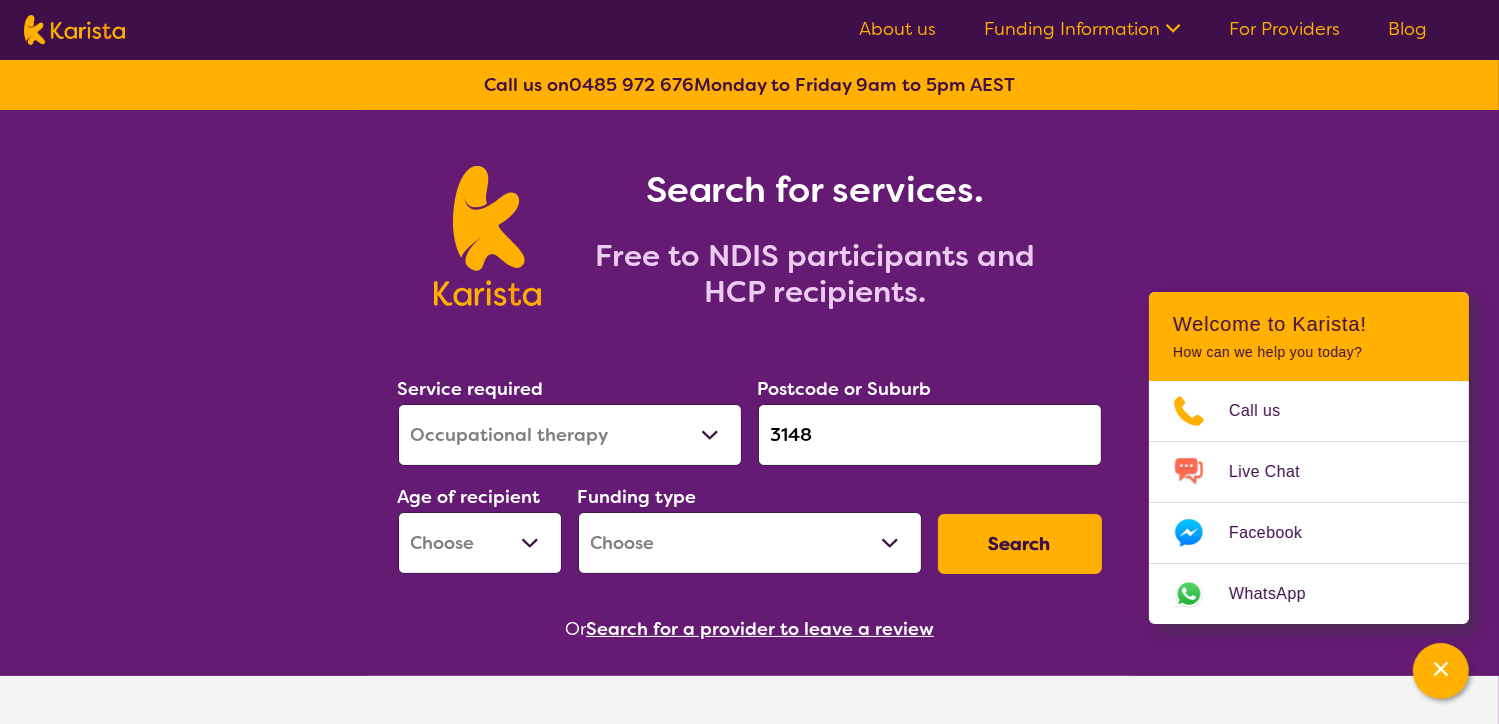 click on "Early Childhood - 0 to 9 Child - 10 to 11 Adolescent - 12 to 17 Adult - 18 to 64 Aged - 65+" at bounding box center (480, 543) 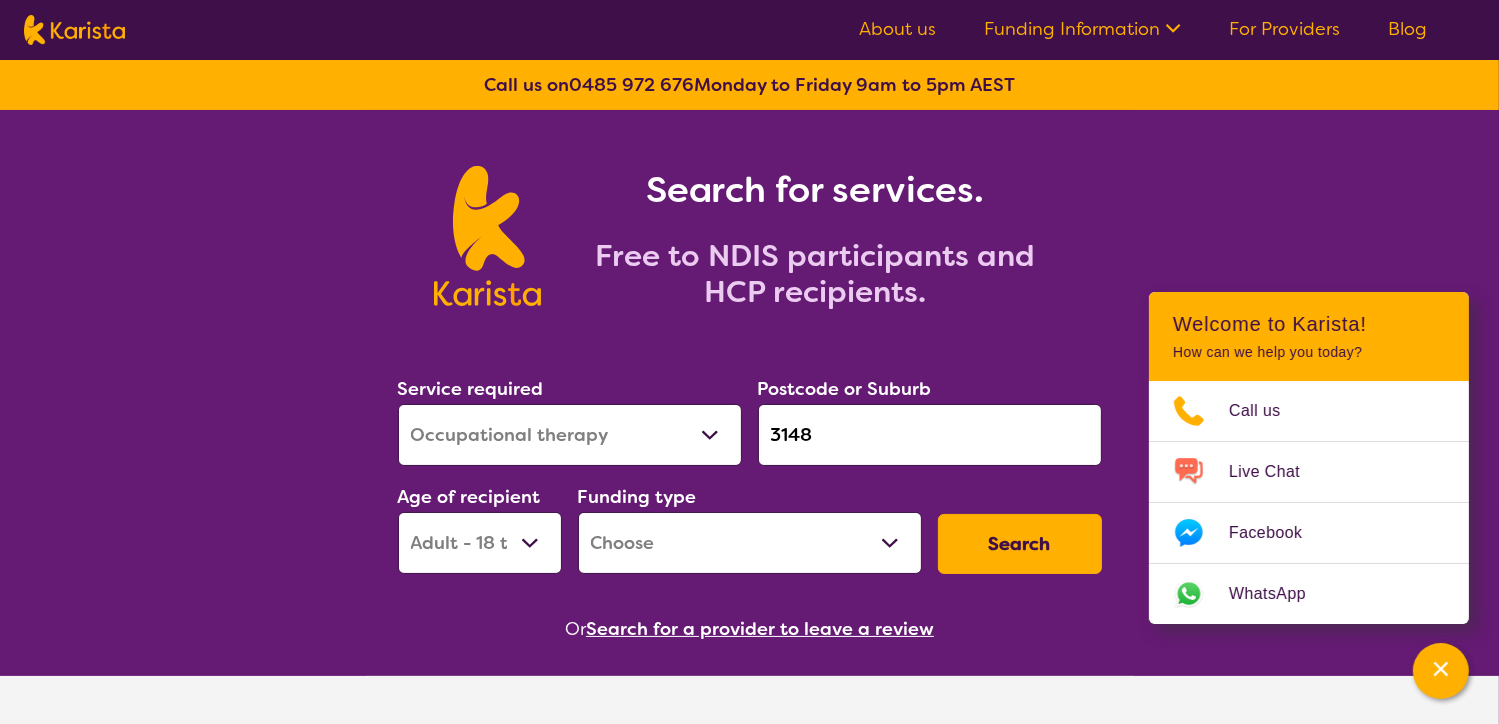 click on "Early Childhood - 0 to 9 Child - 10 to 11 Adolescent - 12 to 17 Adult - 18 to 64 Aged - 65+" at bounding box center (480, 543) 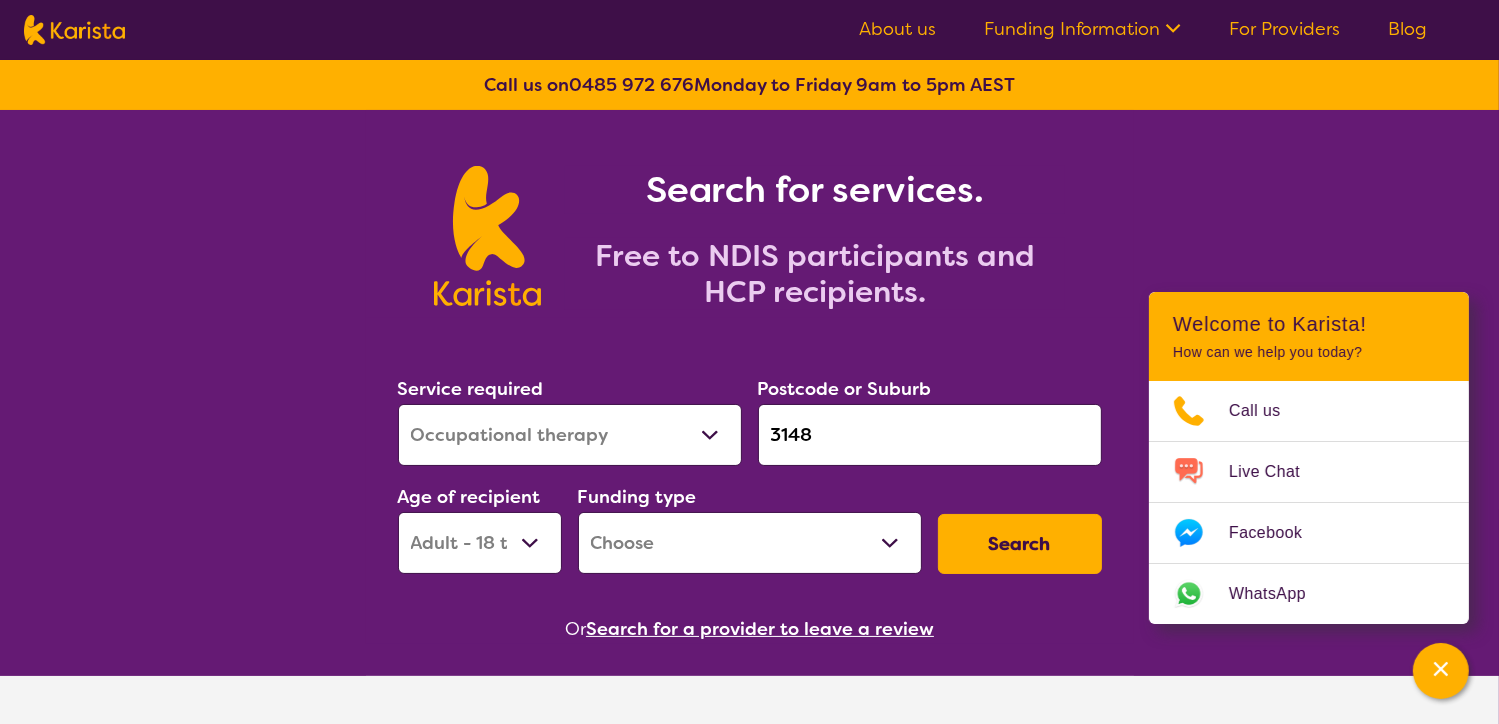 click on "Home Care Package (HCP) National Disability Insurance Scheme (NDIS) I don't know" at bounding box center (750, 543) 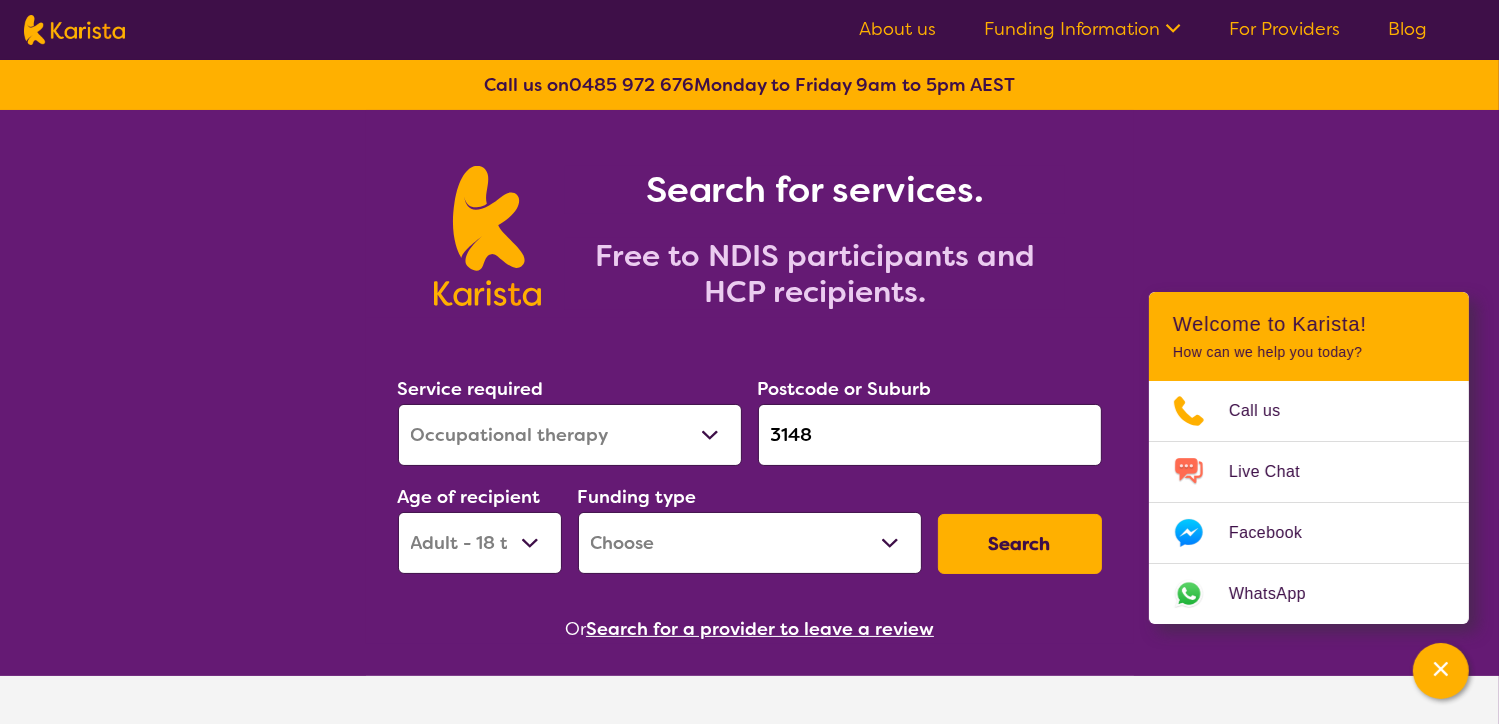 select on "NDIS" 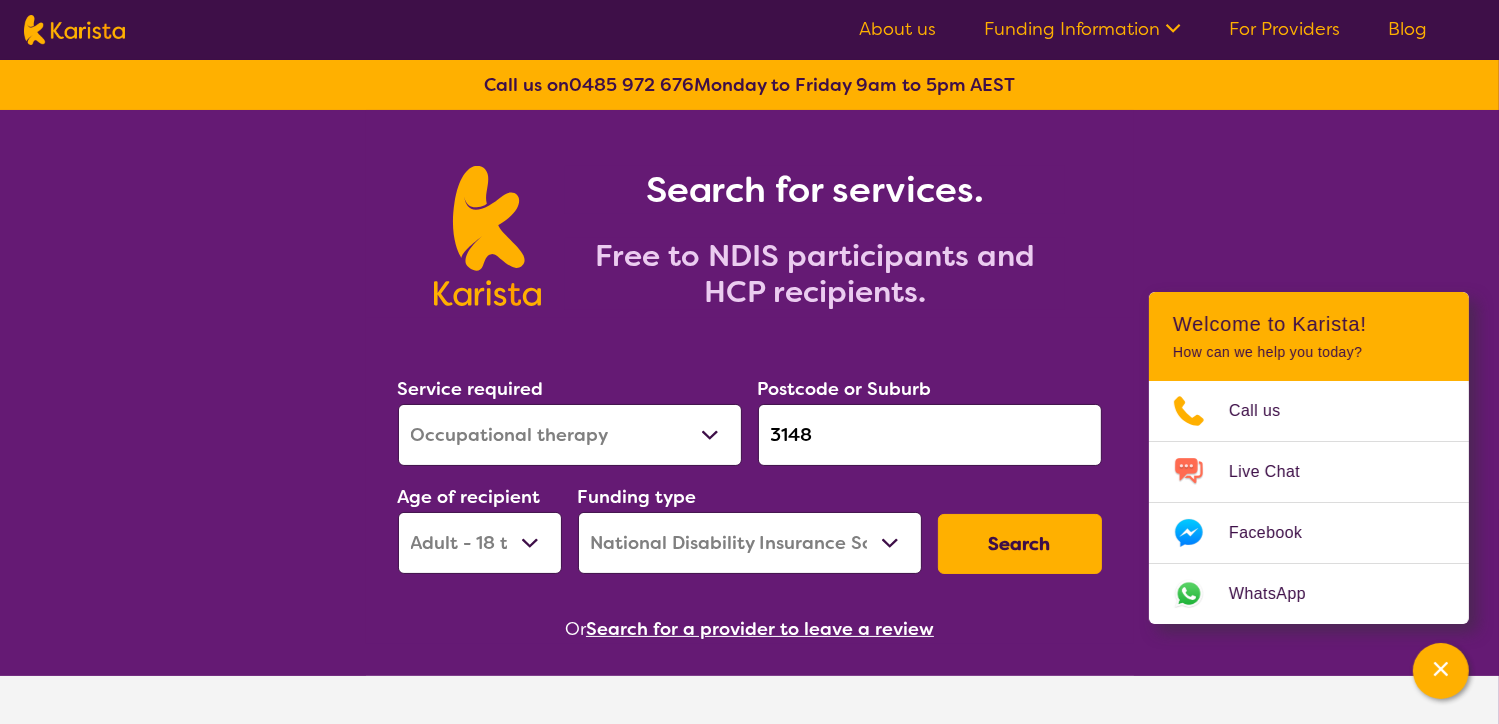 click on "Home Care Package (HCP) National Disability Insurance Scheme (NDIS) I don't know" at bounding box center [750, 543] 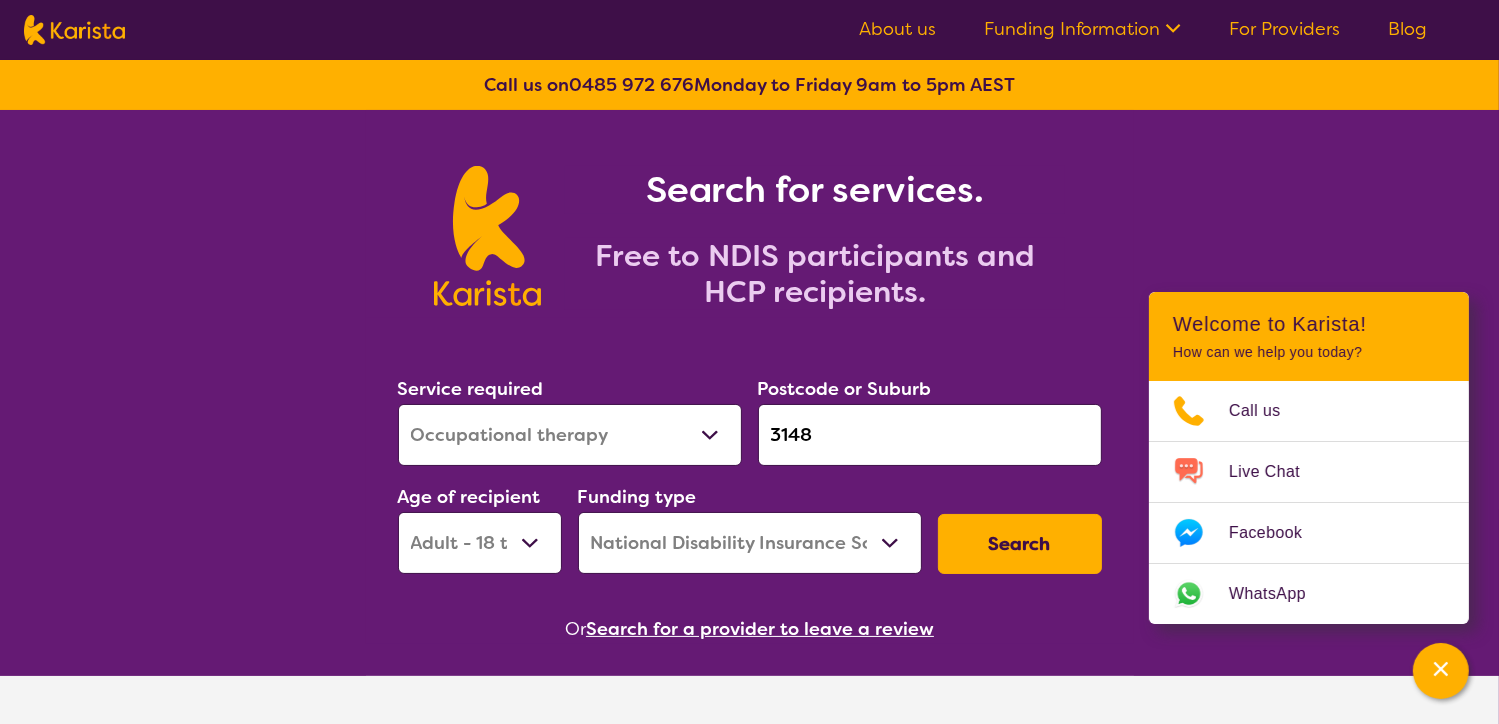 click on "Search" at bounding box center [1020, 544] 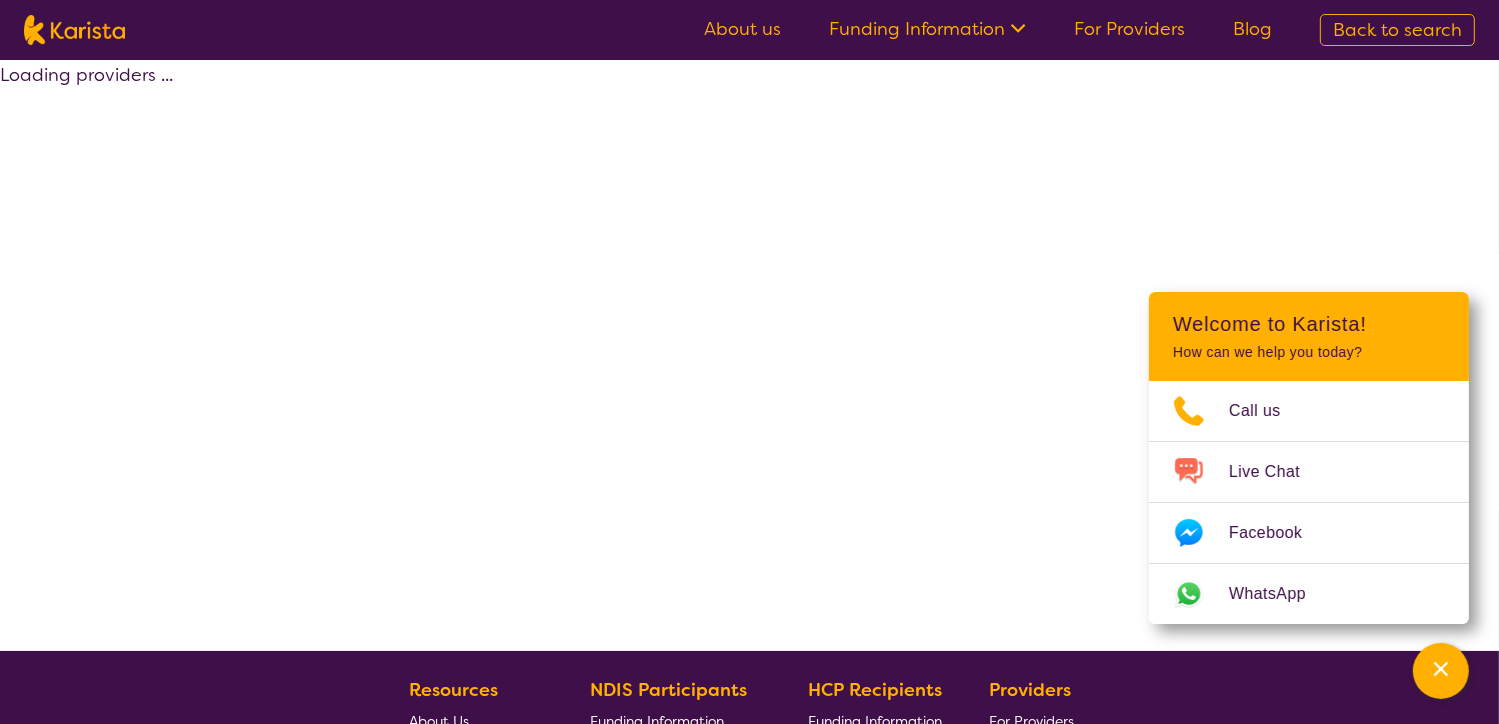 select on "by_score" 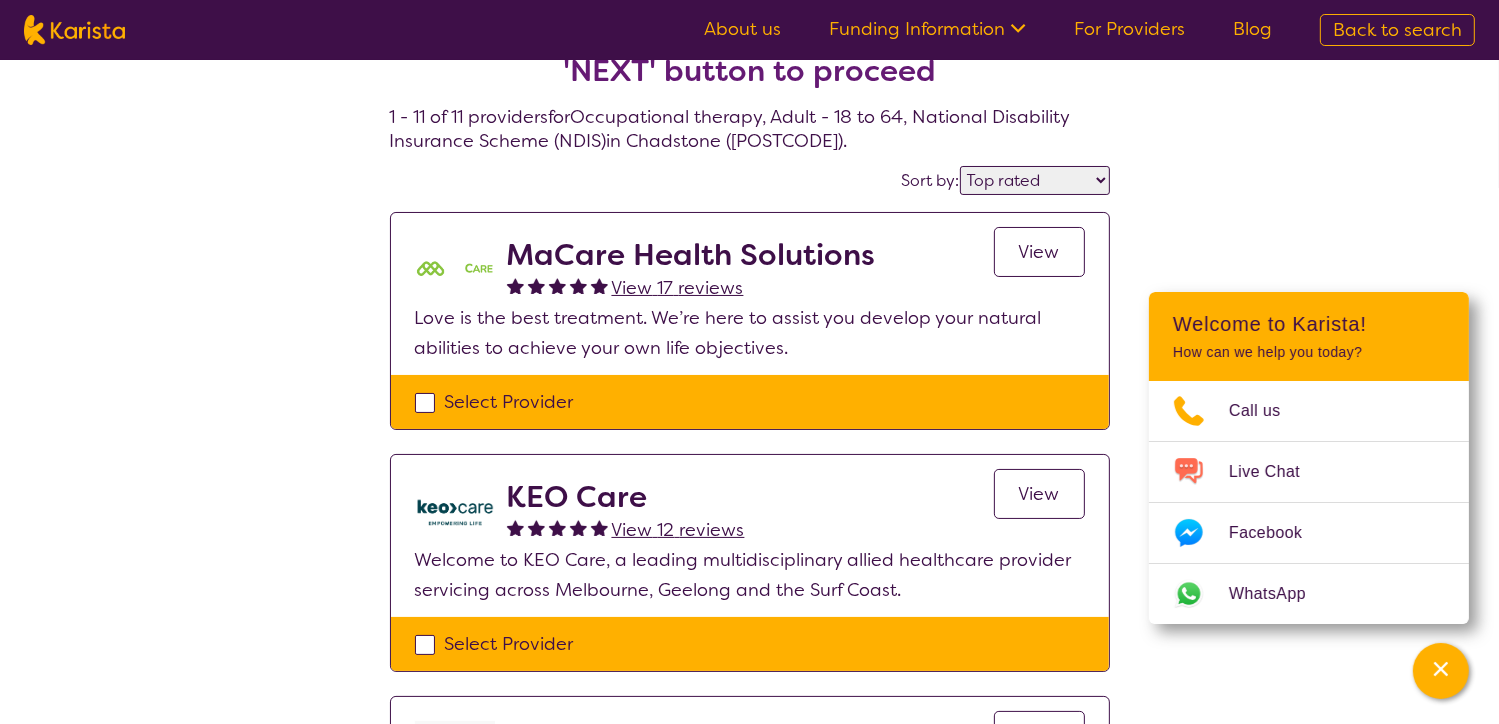 scroll, scrollTop: 100, scrollLeft: 0, axis: vertical 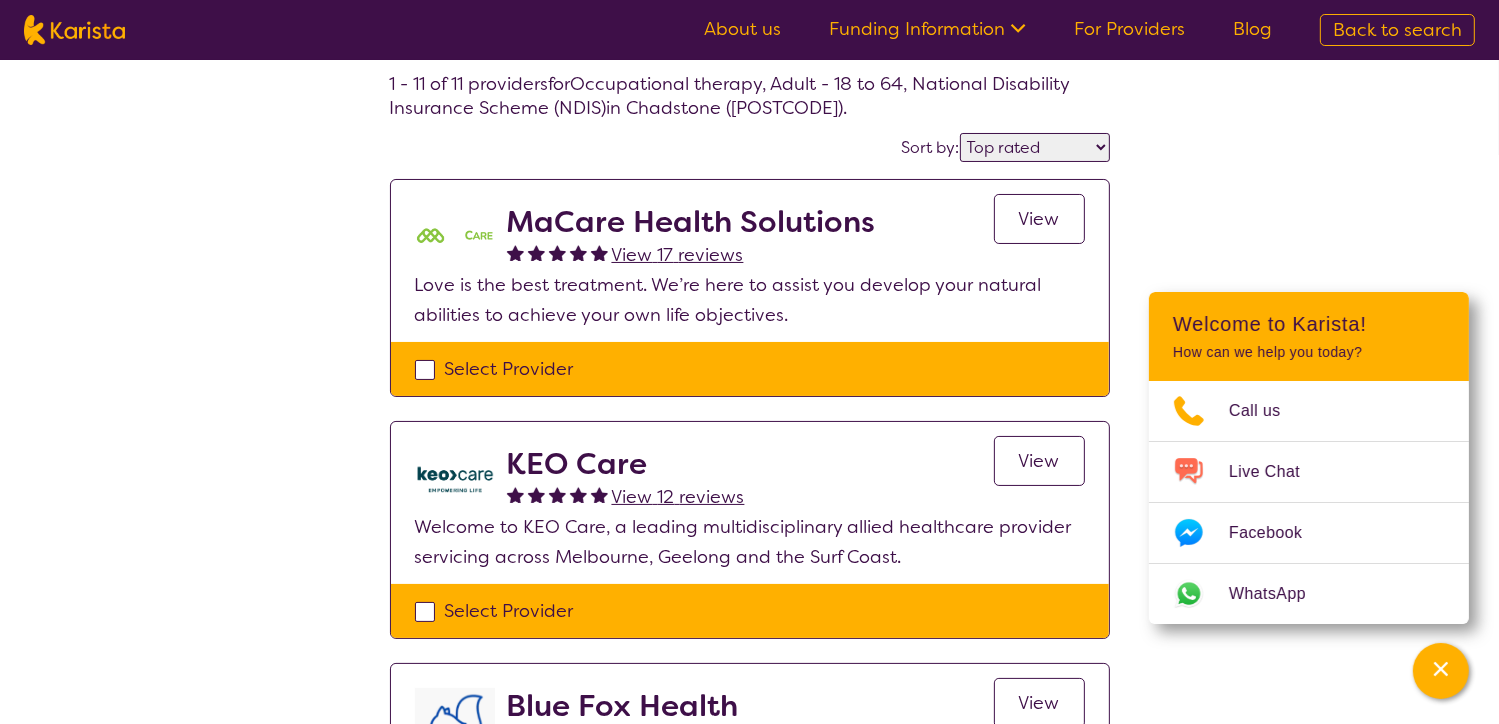 click on "View" at bounding box center (1039, 461) 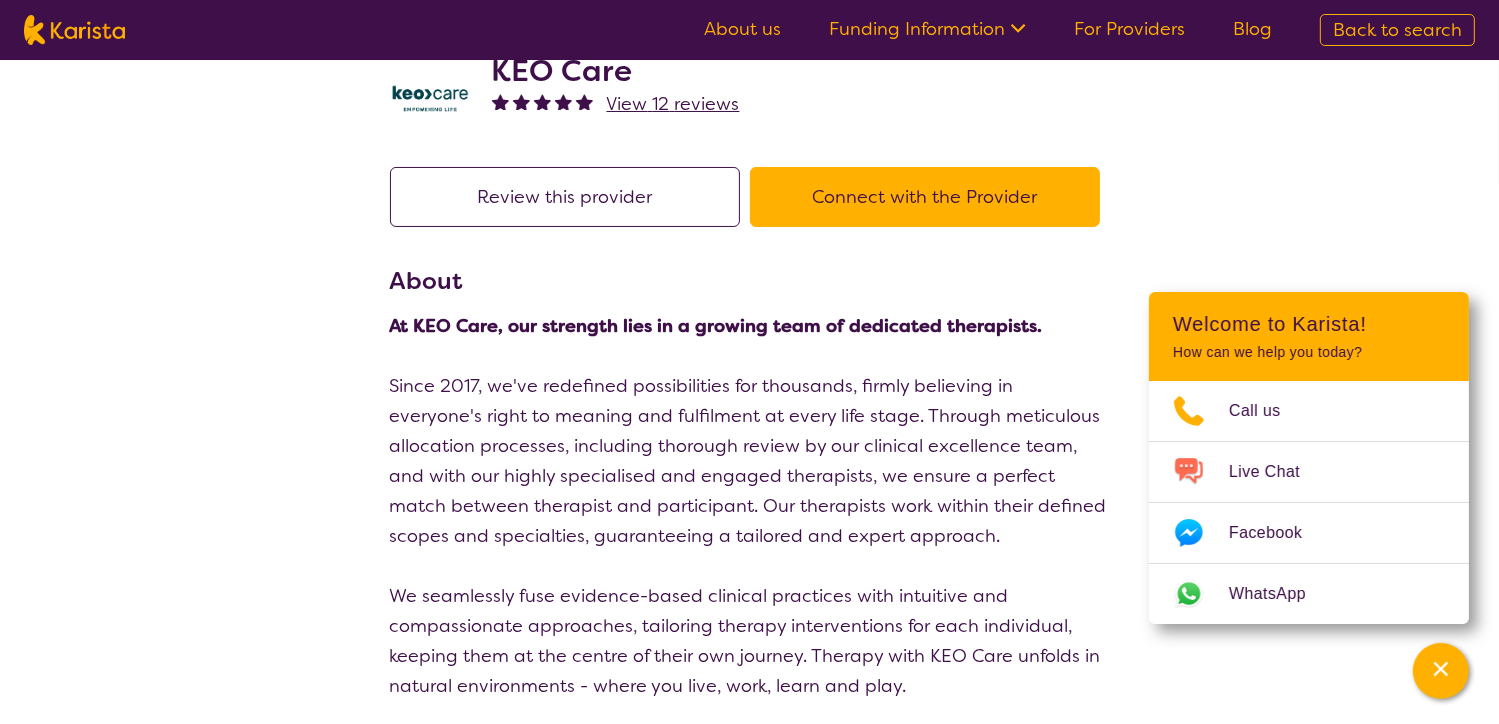 scroll, scrollTop: 0, scrollLeft: 0, axis: both 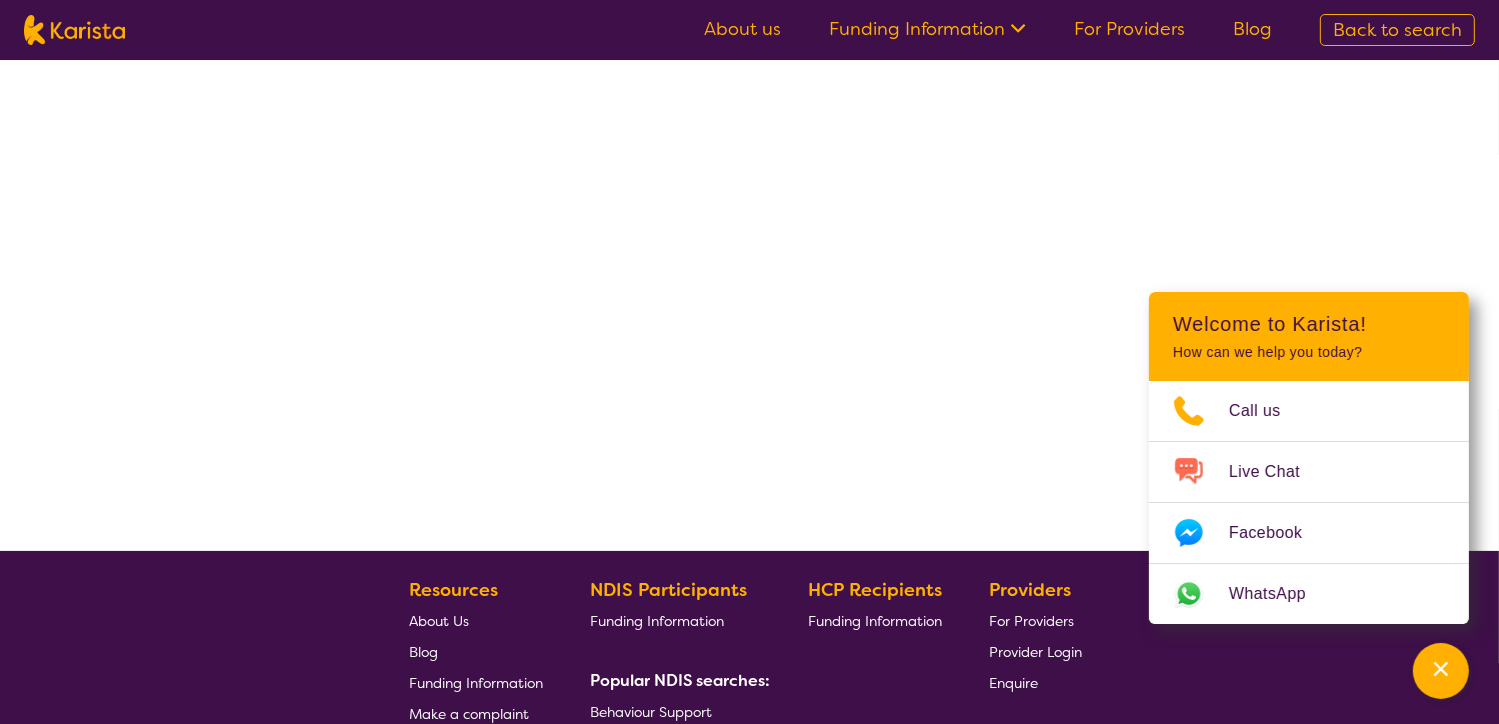 select on "by_score" 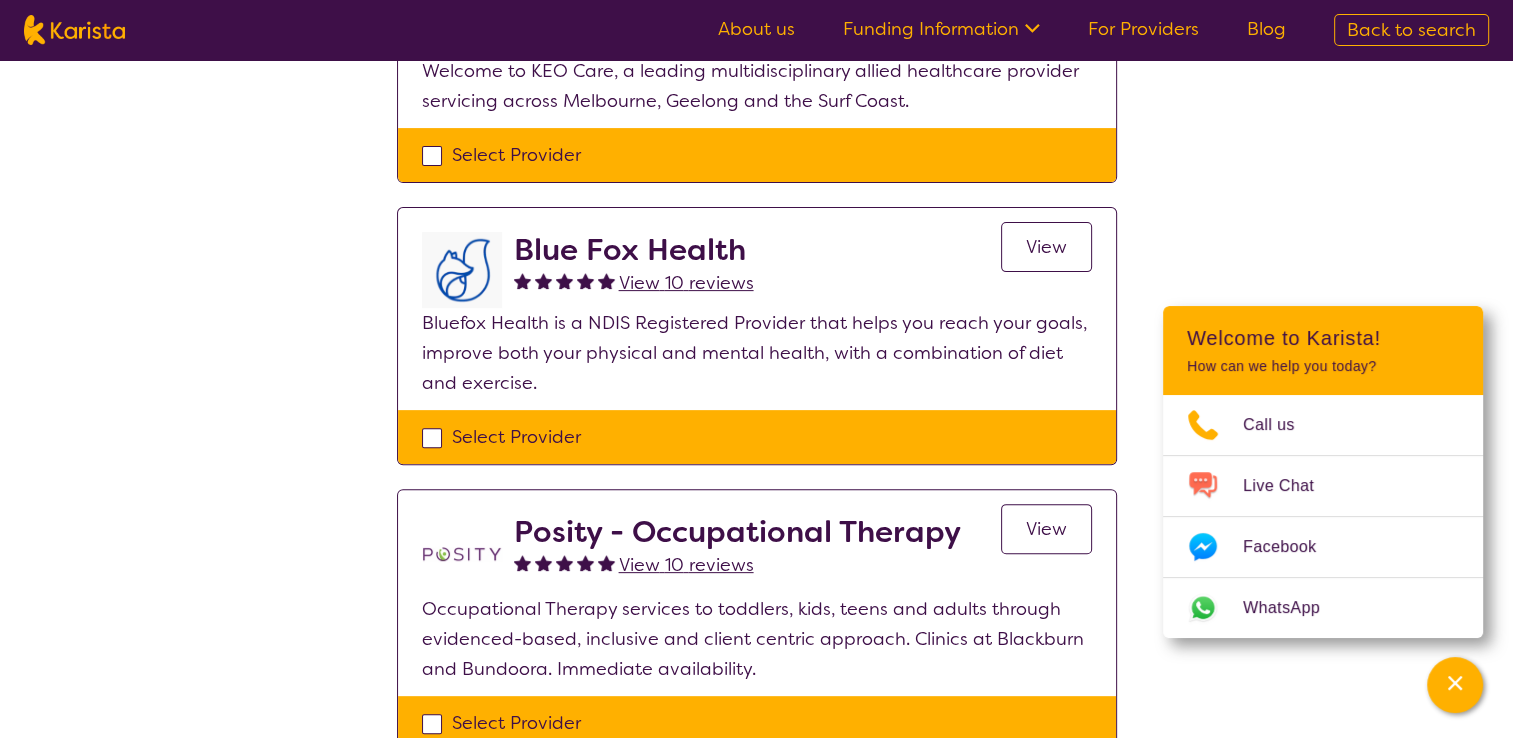 scroll, scrollTop: 600, scrollLeft: 0, axis: vertical 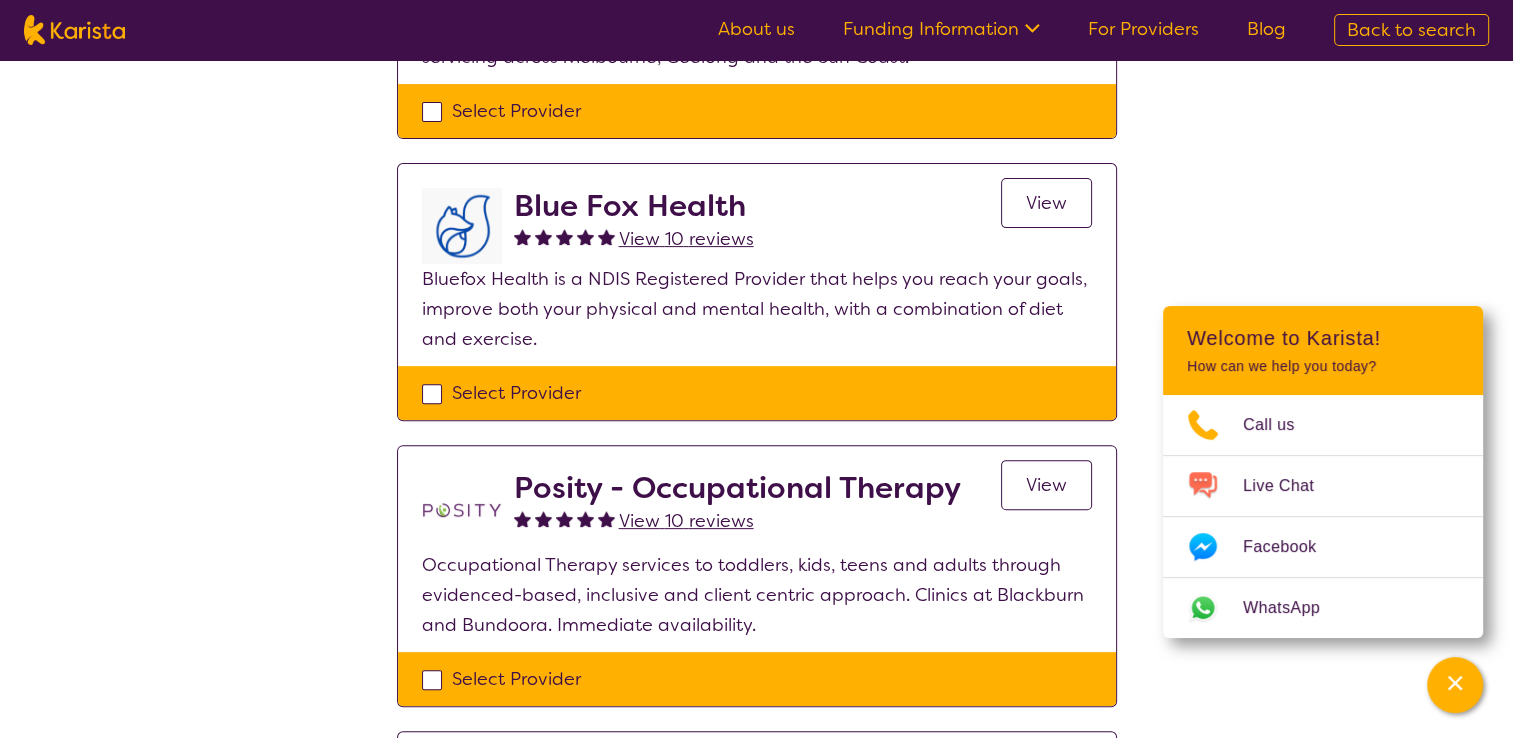 click on "View" at bounding box center [1046, 203] 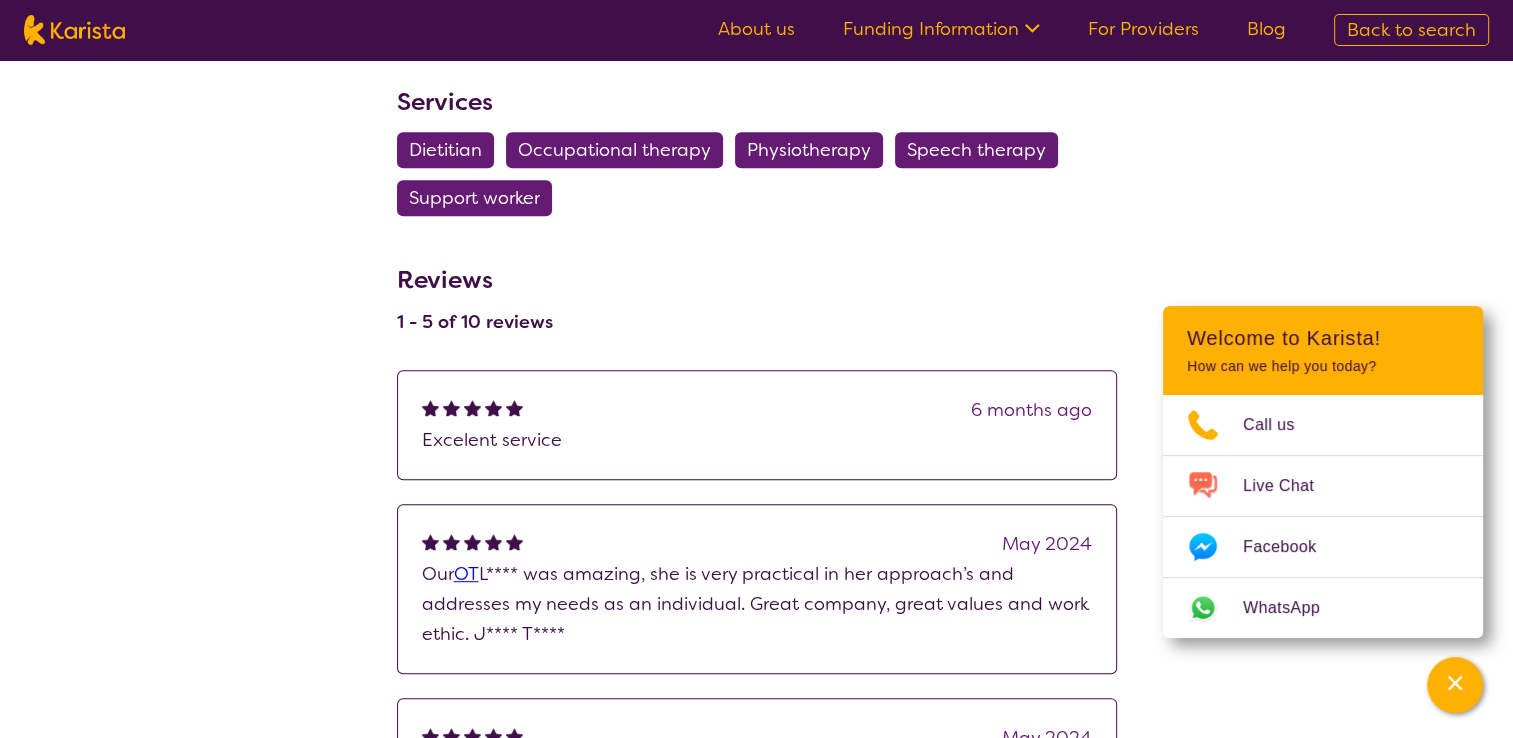 scroll, scrollTop: 900, scrollLeft: 0, axis: vertical 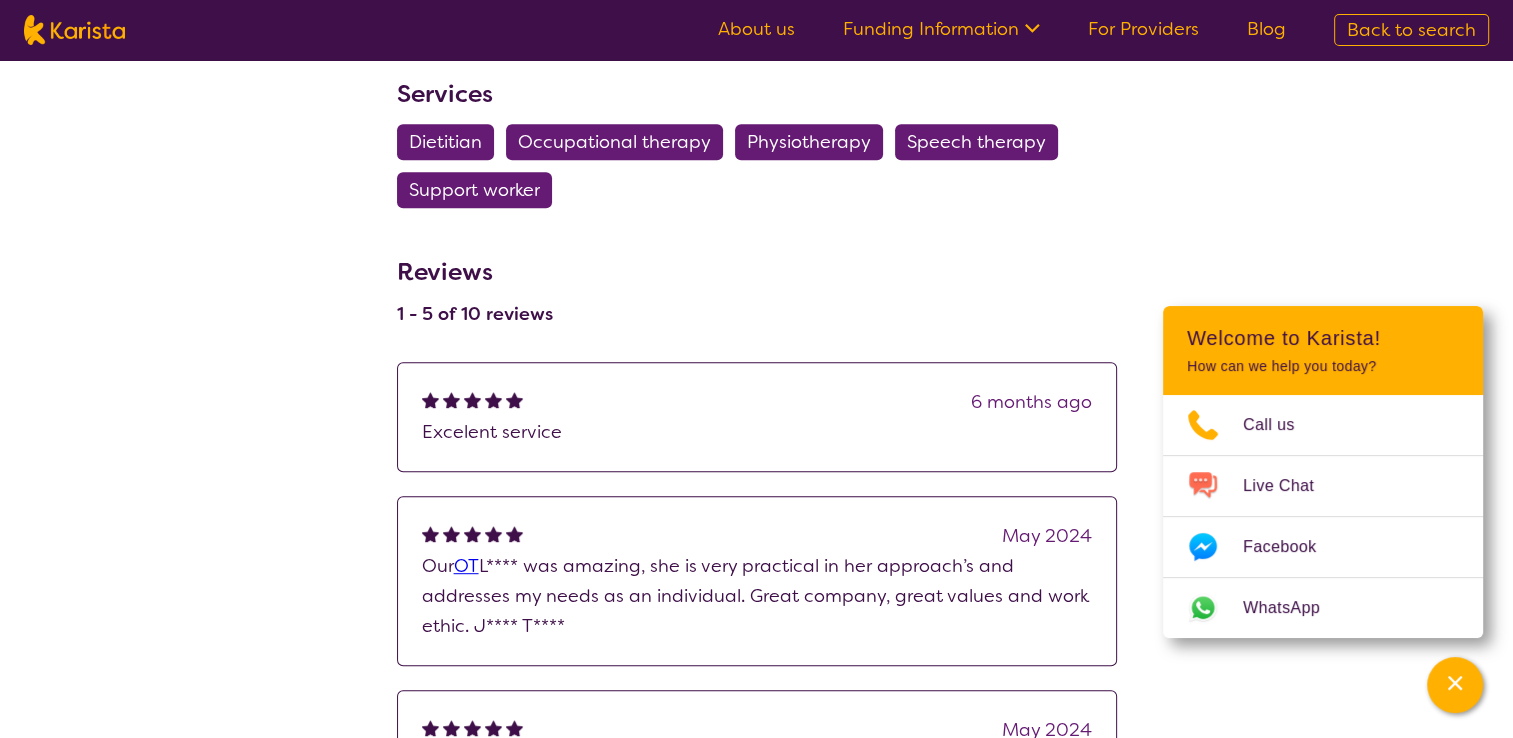 select on "by_score" 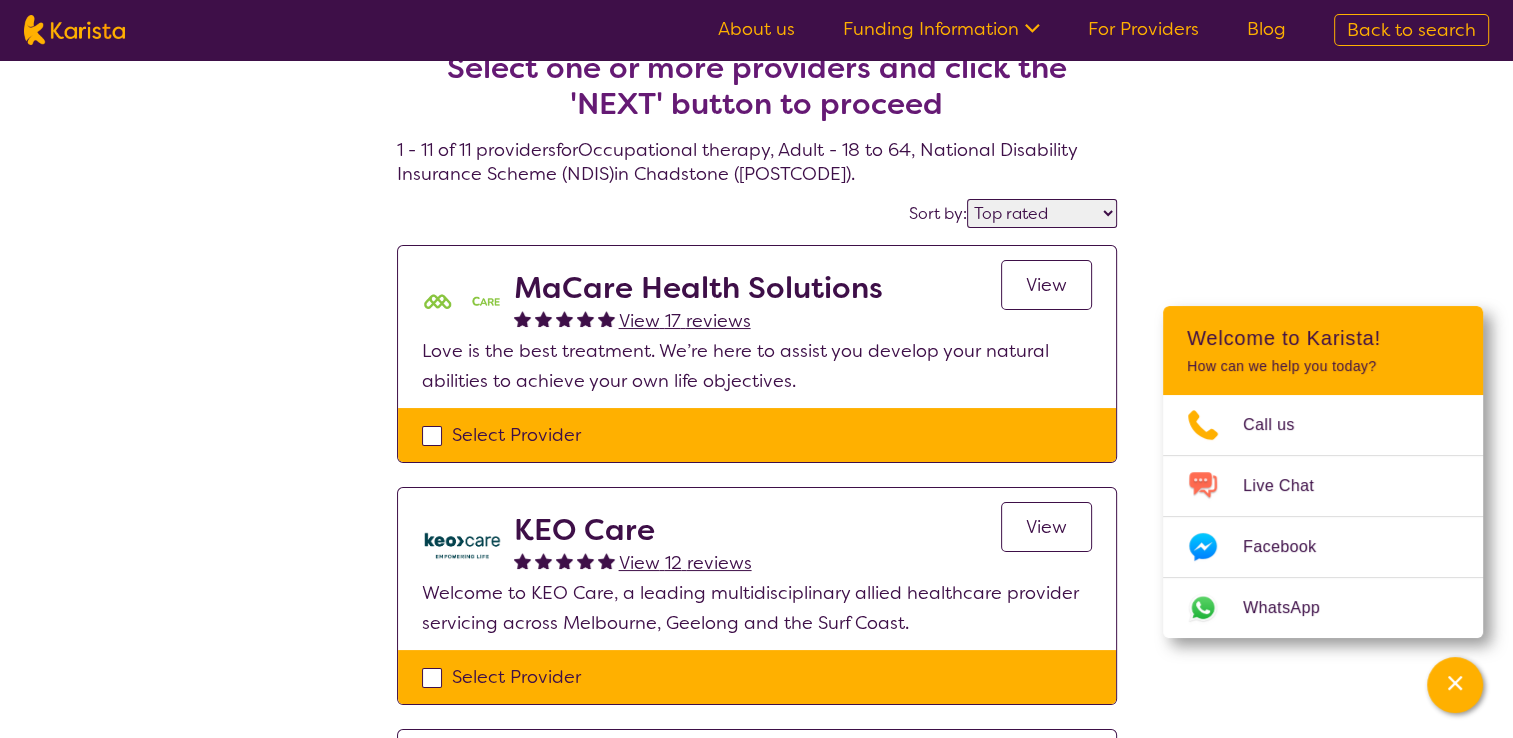 scroll, scrollTop: 0, scrollLeft: 0, axis: both 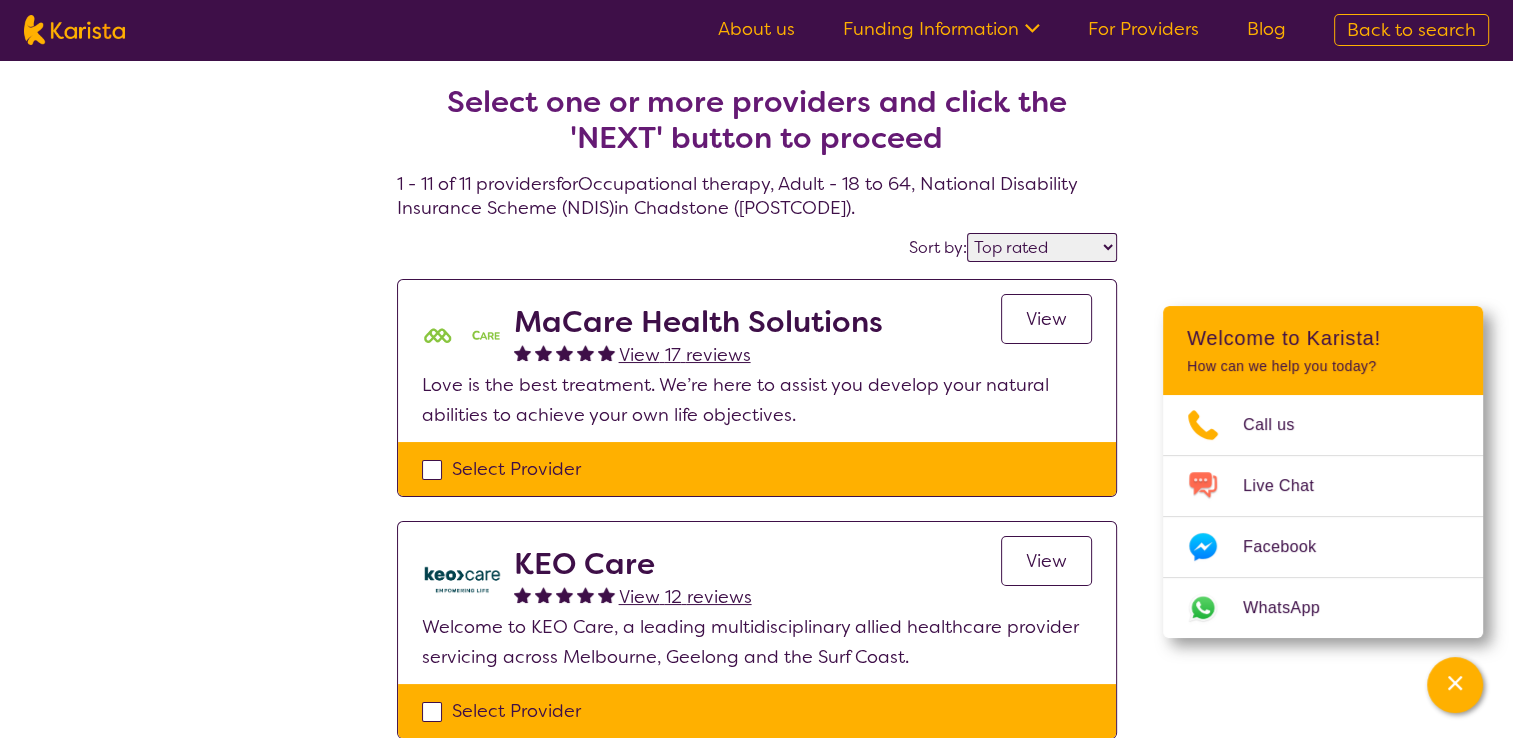 select on "Occupational therapy" 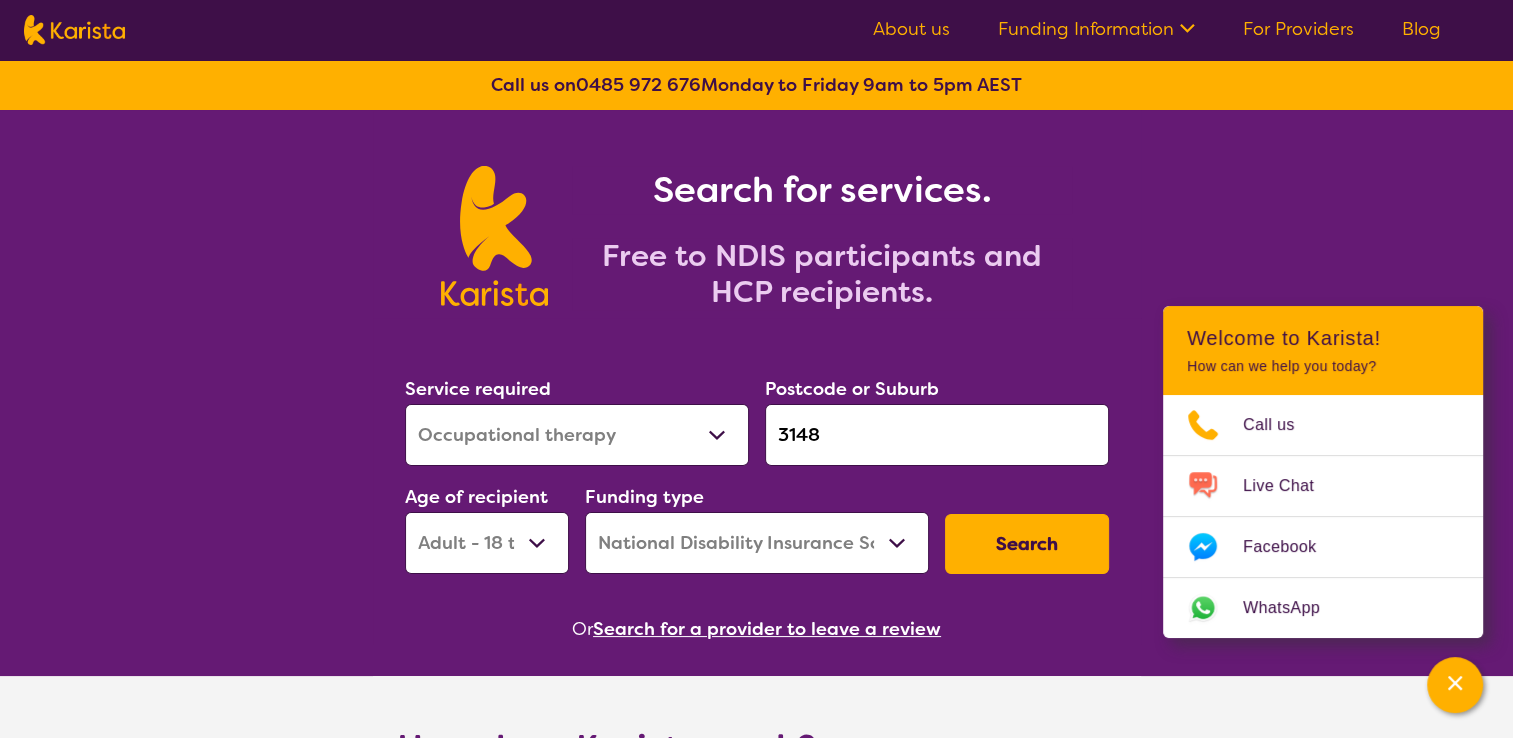 click on "Allied Health Assistant Assessment (ADHD or Autism) Behaviour support Counselling Dietitian Domestic and home help Employment Support Exercise physiology Home Care Package Provider Key Worker NDIS Plan management NDIS Support Coordination Nursing services Occupational therapy Personal care Physiotherapy Podiatry Psychology Psychosocial Recovery Coach Respite Speech therapy Support worker Supported accommodation" at bounding box center (577, 435) 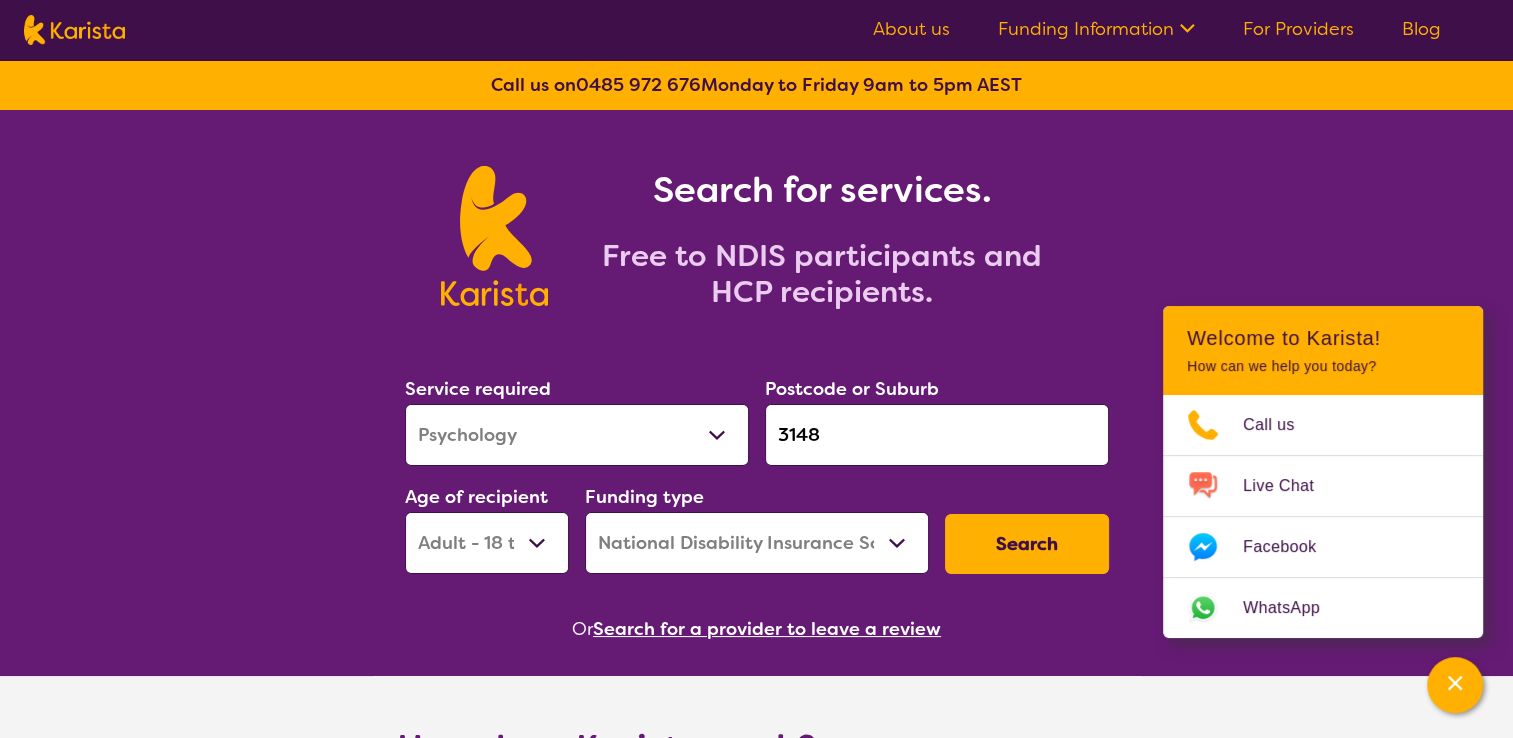 click on "Allied Health Assistant Assessment (ADHD or Autism) Behaviour support Counselling Dietitian Domestic and home help Employment Support Exercise physiology Home Care Package Provider Key Worker NDIS Plan management NDIS Support Coordination Nursing services Occupational therapy Personal care Physiotherapy Podiatry Psychology Psychosocial Recovery Coach Respite Speech therapy Support worker Supported accommodation" at bounding box center [577, 435] 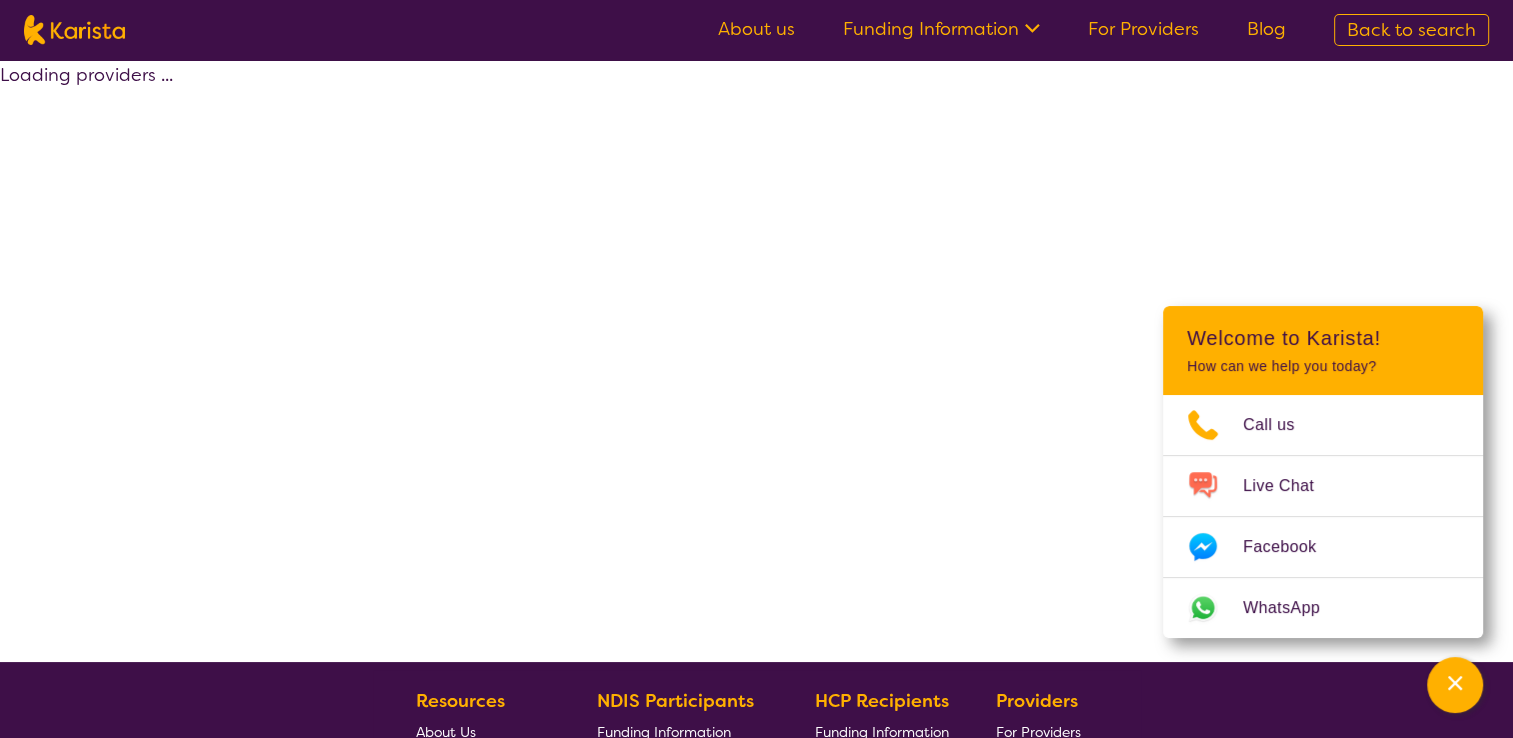 select on "by_score" 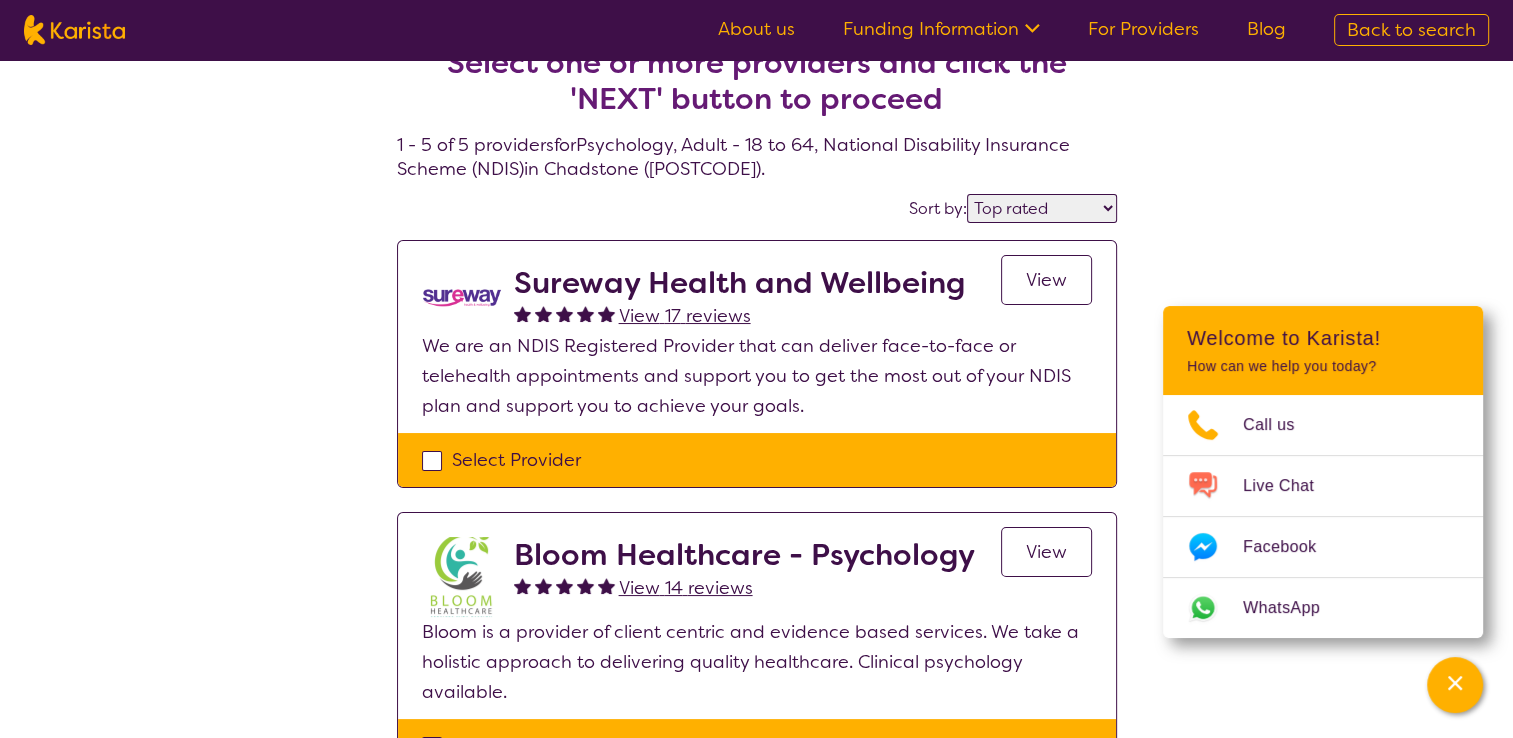 scroll, scrollTop: 100, scrollLeft: 0, axis: vertical 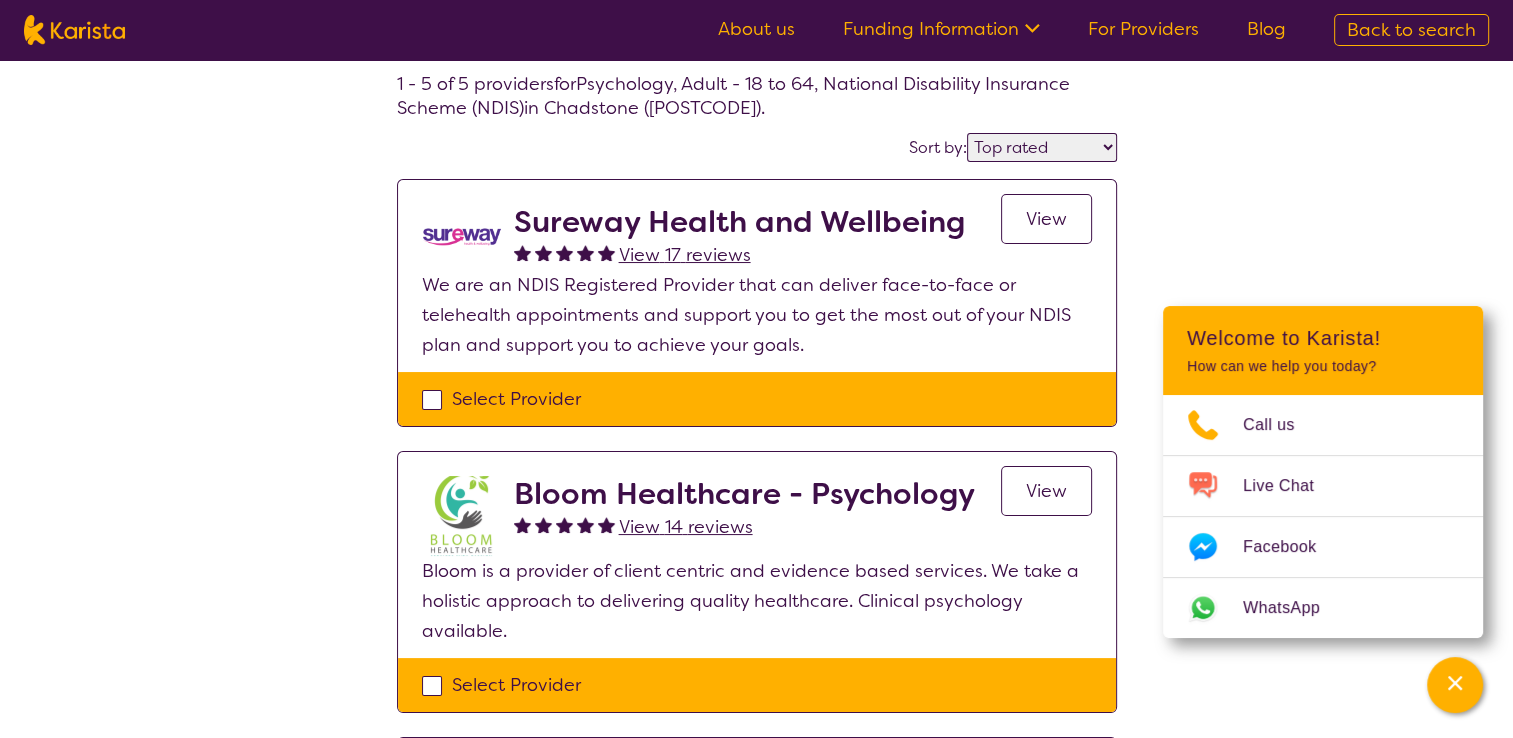 click on "View" at bounding box center [1046, 491] 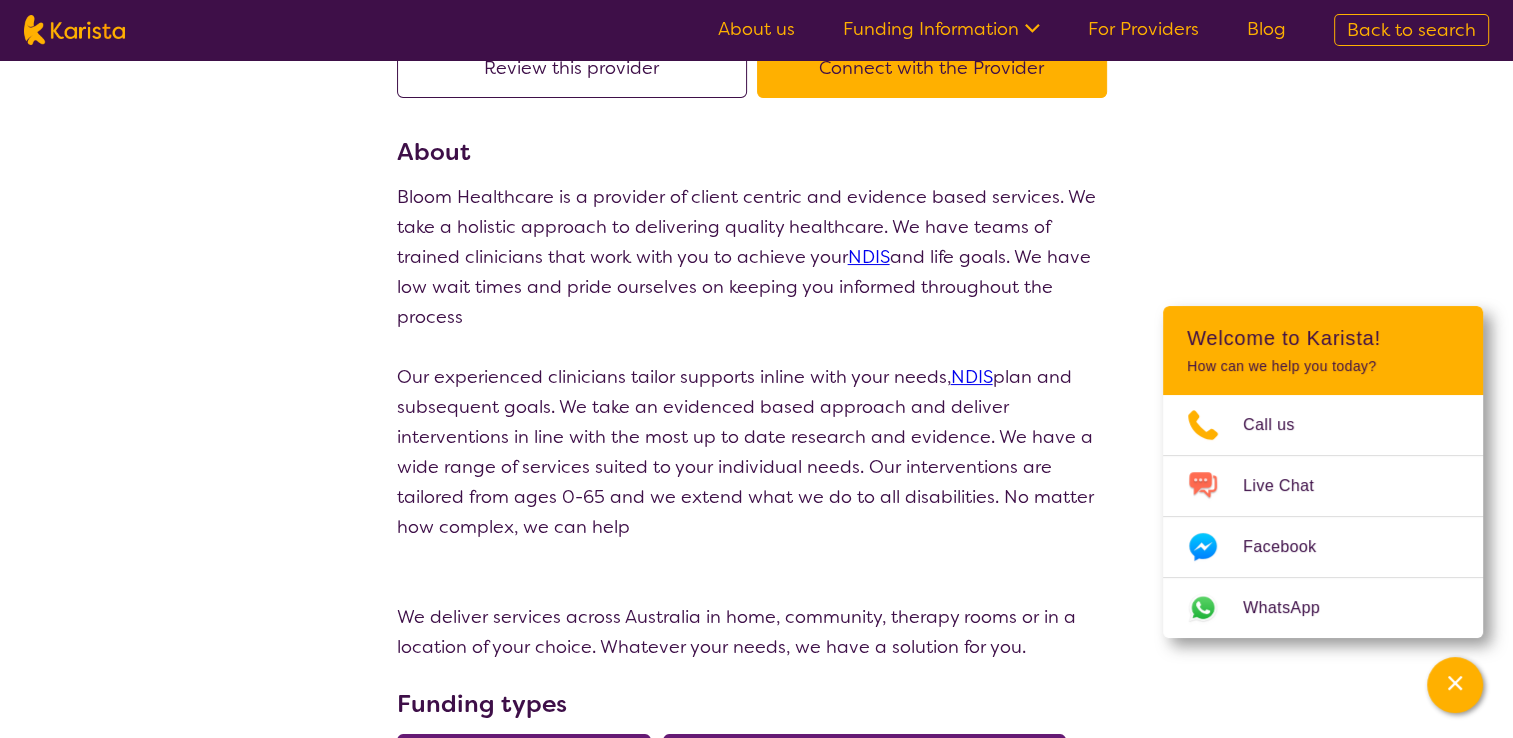 scroll, scrollTop: 0, scrollLeft: 0, axis: both 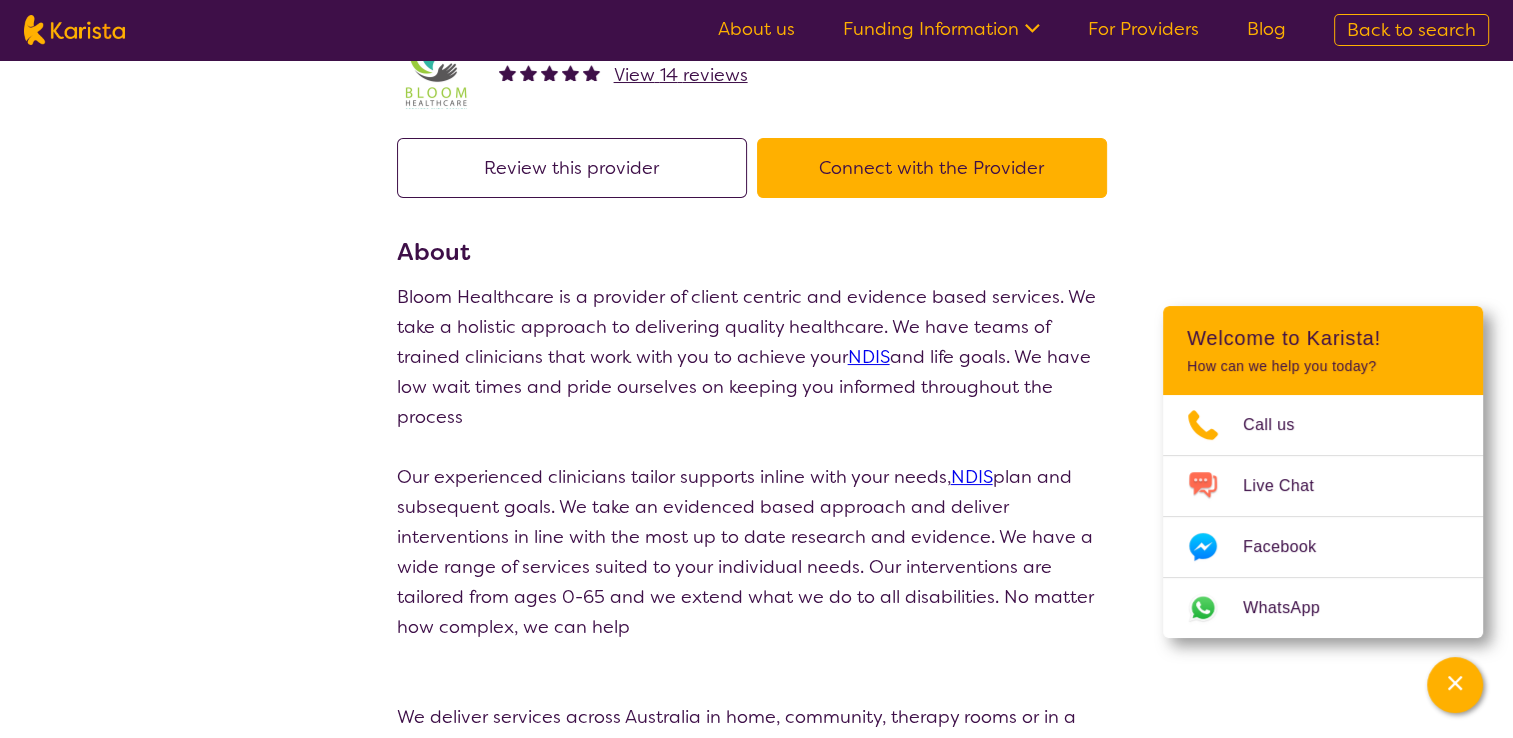 select on "by_score" 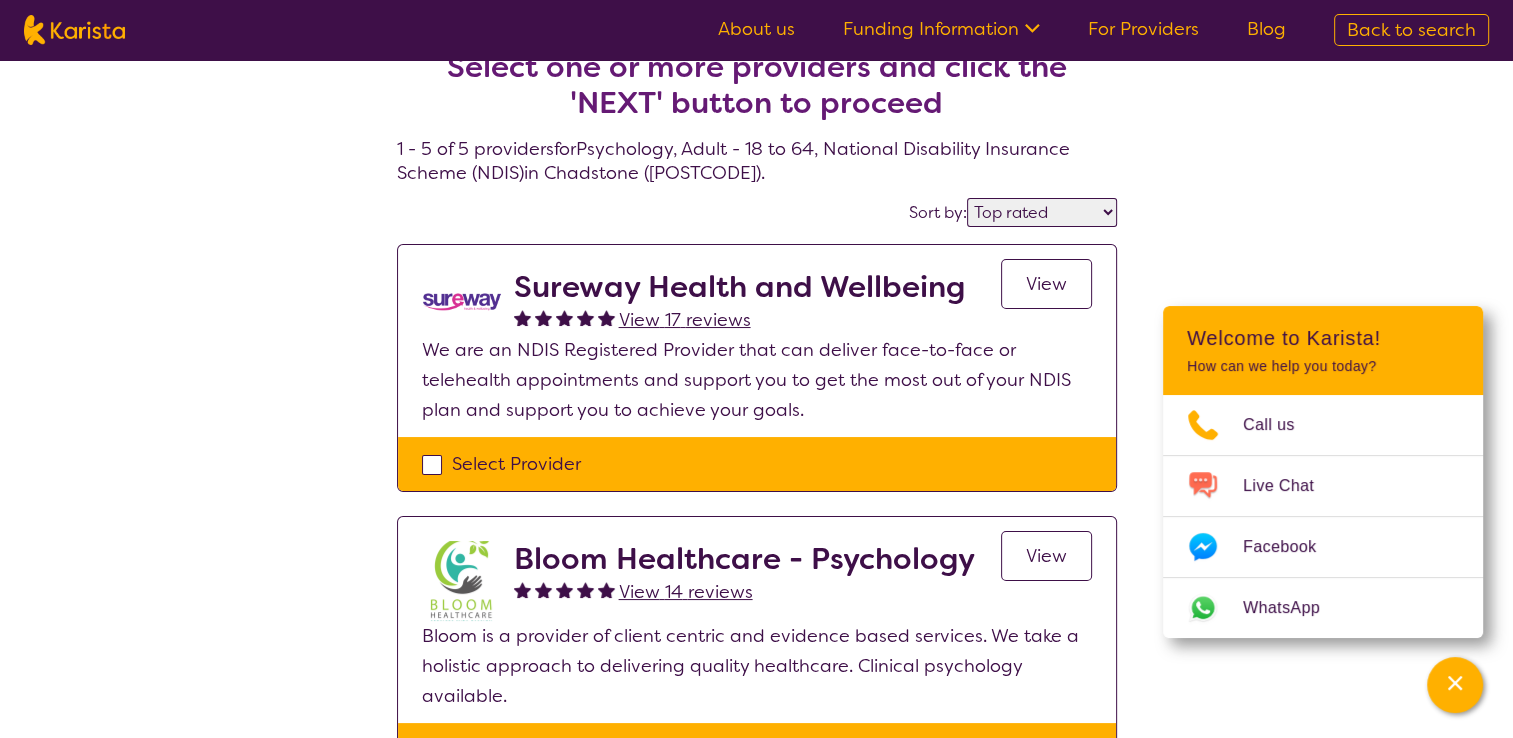 scroll, scrollTop: 0, scrollLeft: 0, axis: both 